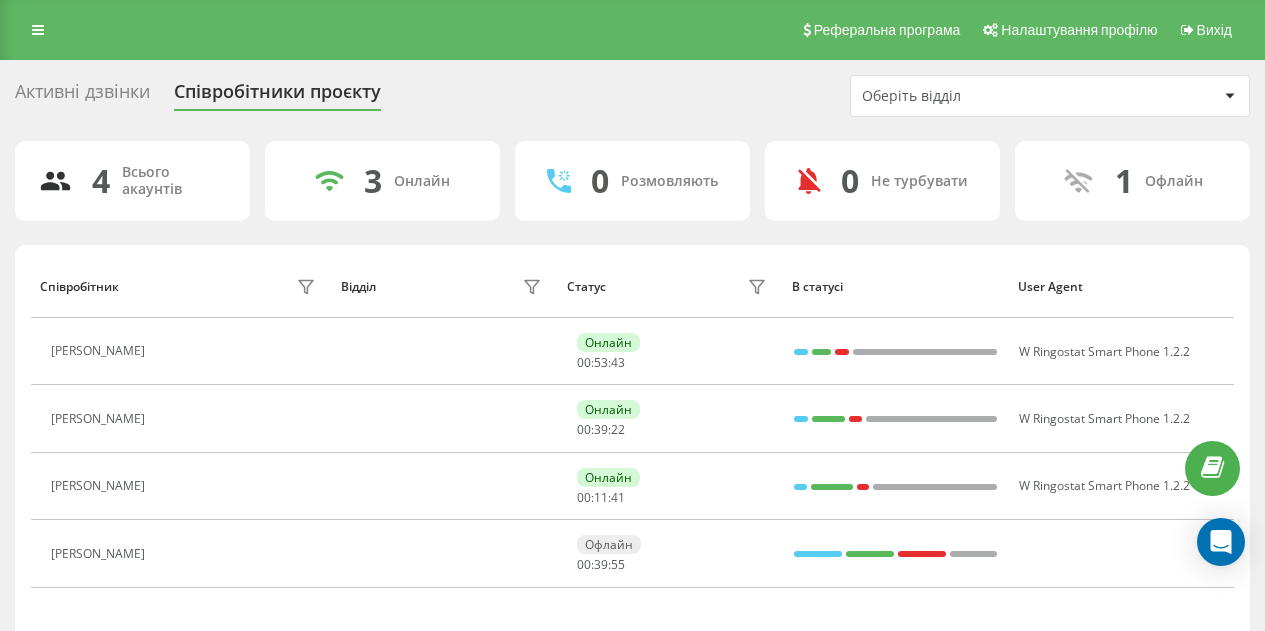 scroll, scrollTop: 0, scrollLeft: 0, axis: both 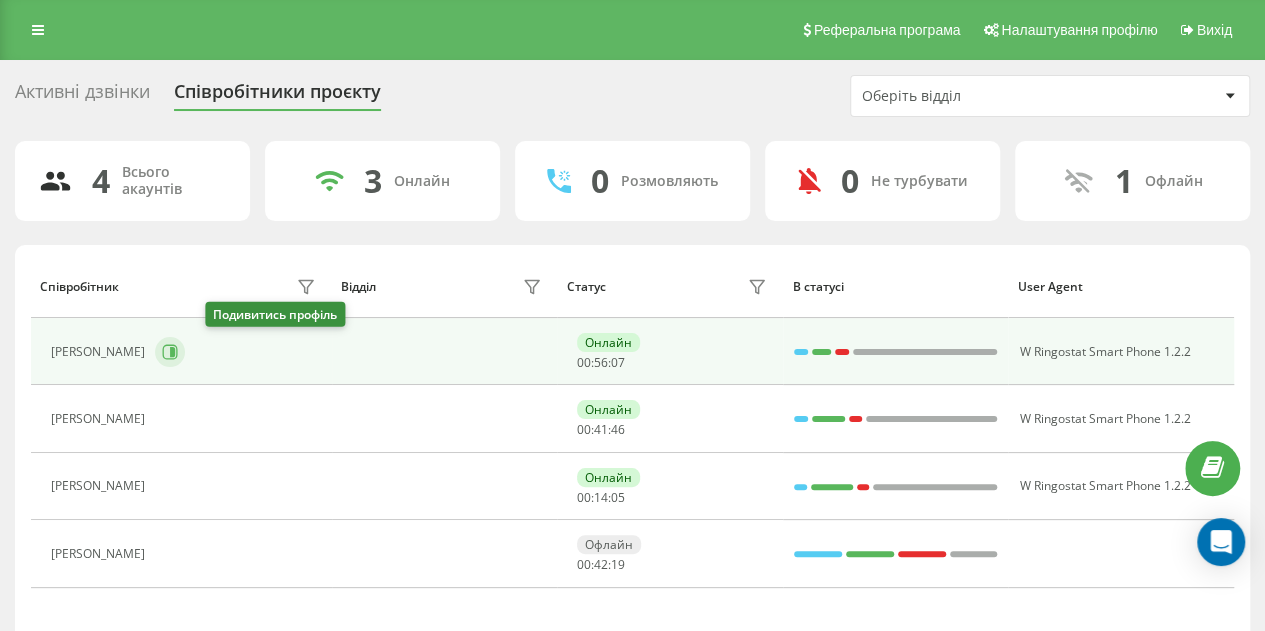 click at bounding box center (170, 352) 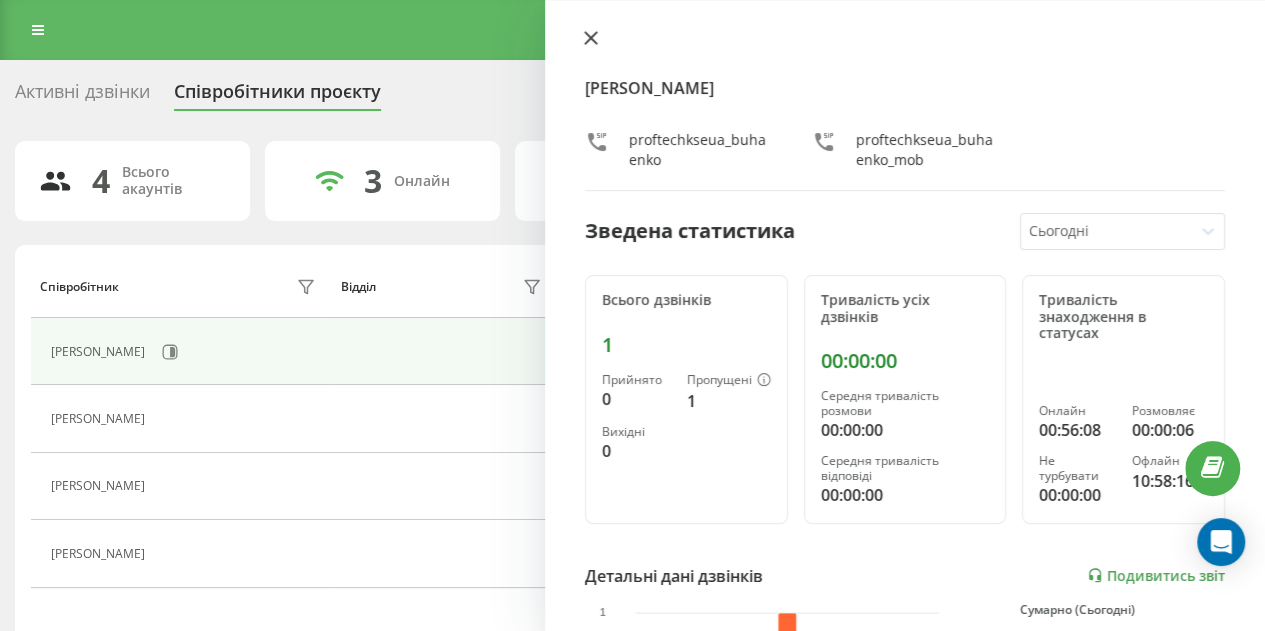 click 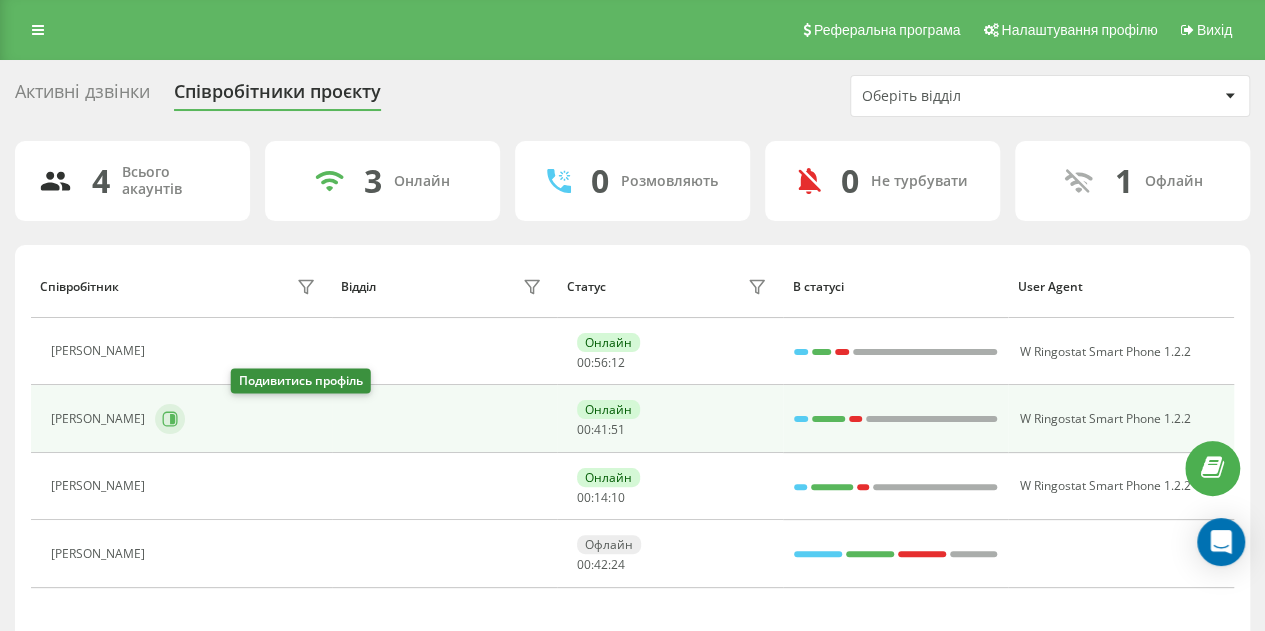 click 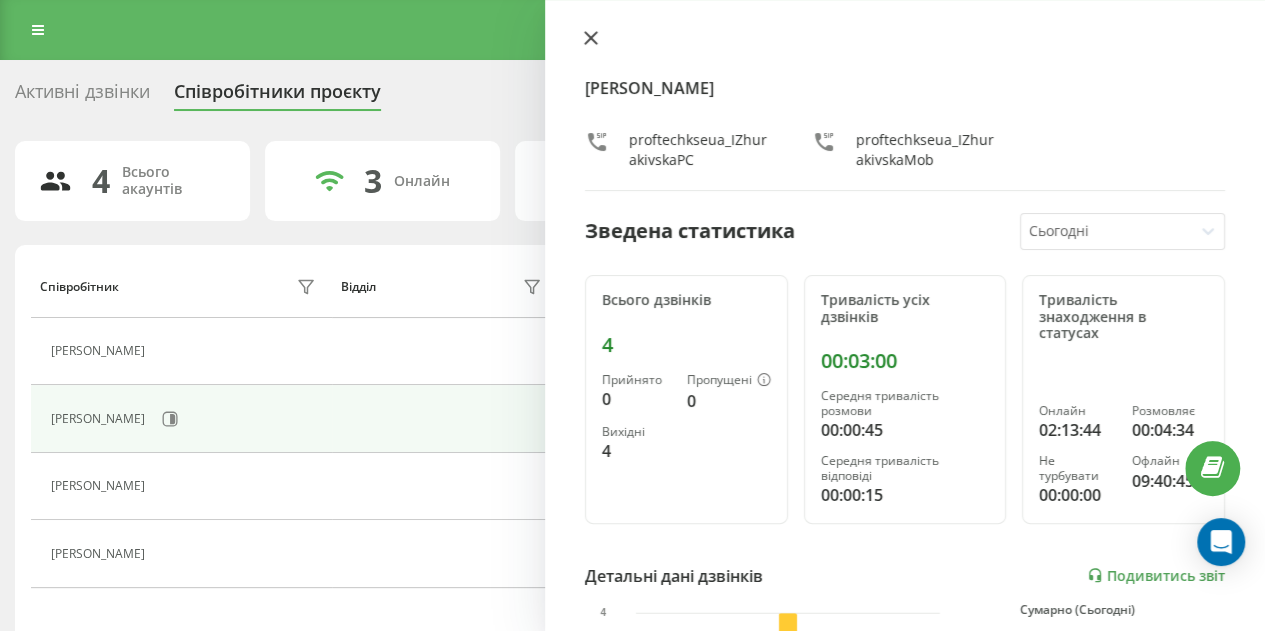 click 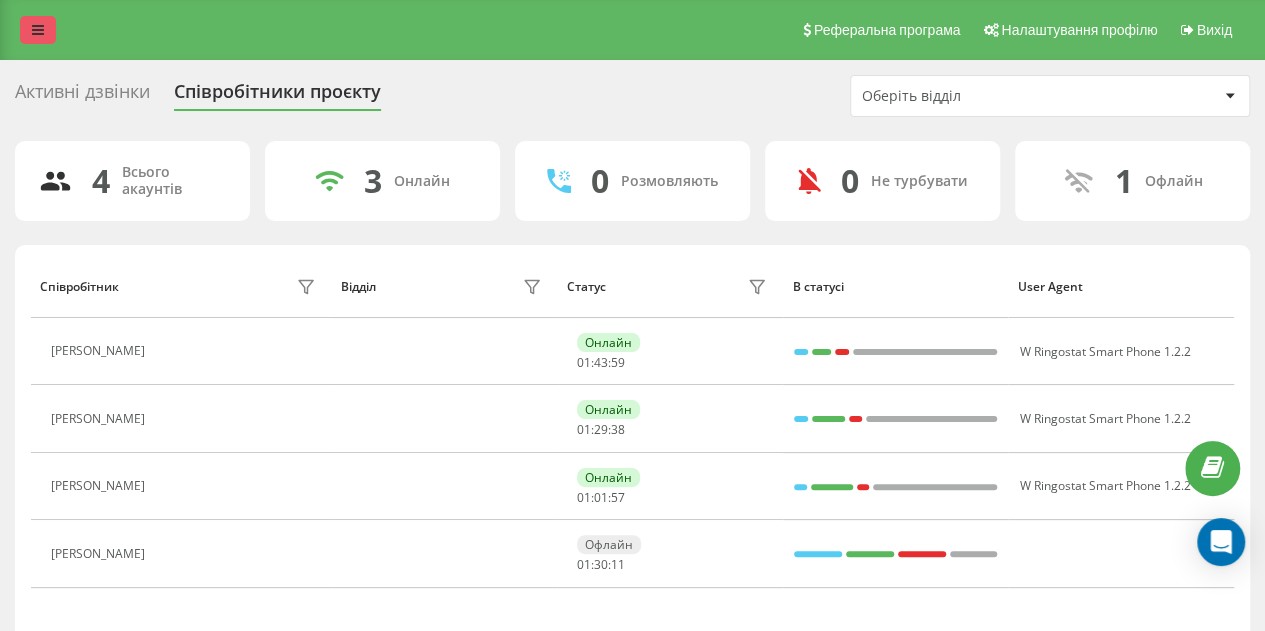 click at bounding box center [38, 30] 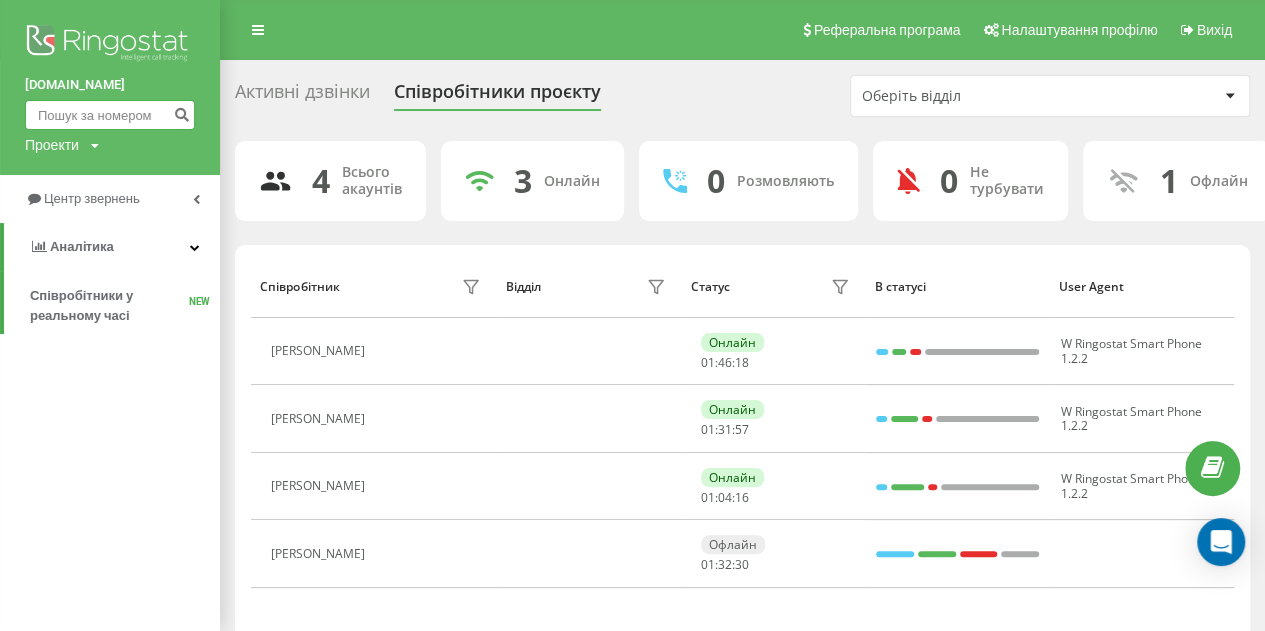 click at bounding box center (110, 115) 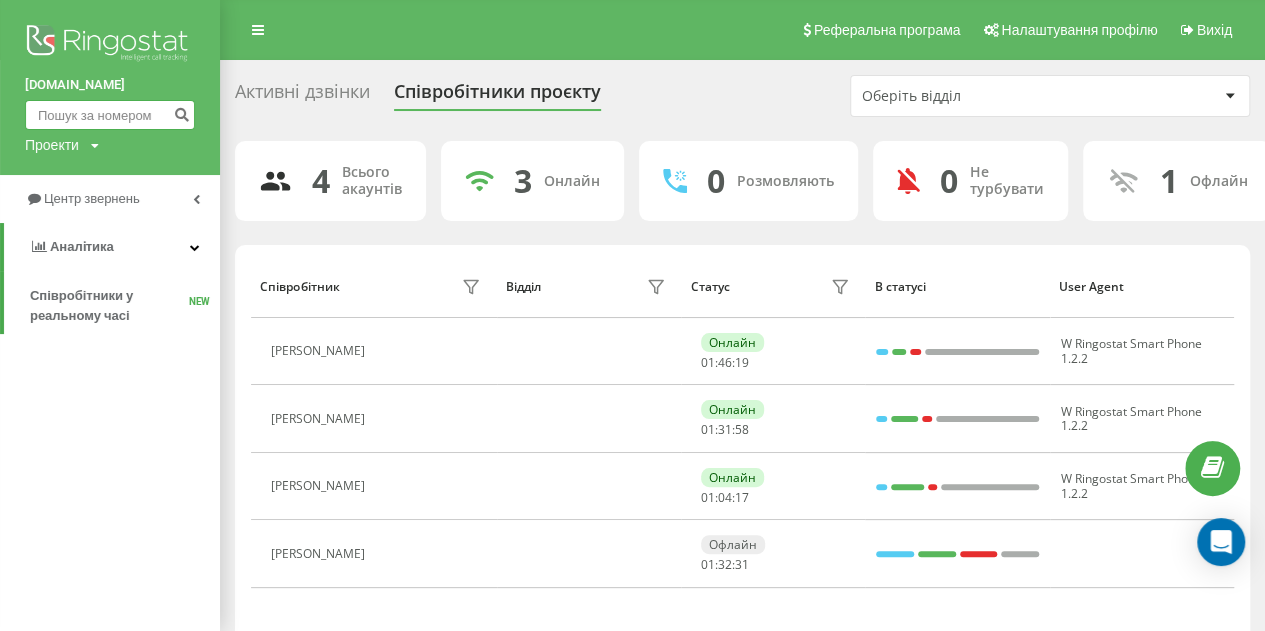 paste on "380999215779" 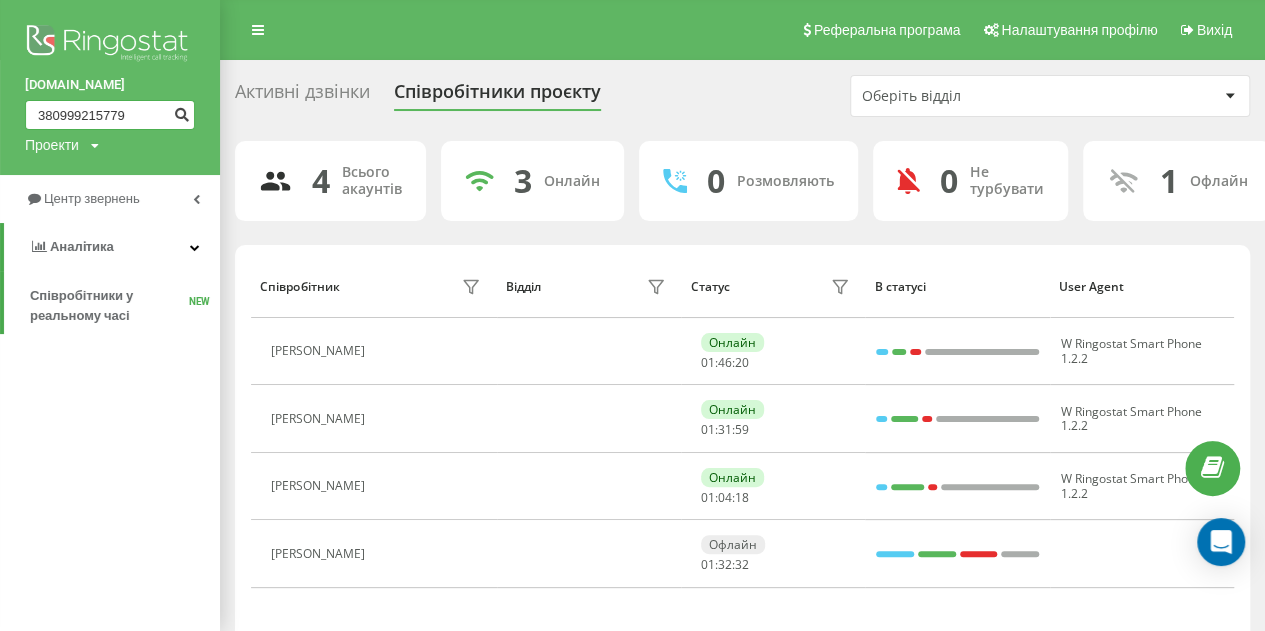 type on "380999215779" 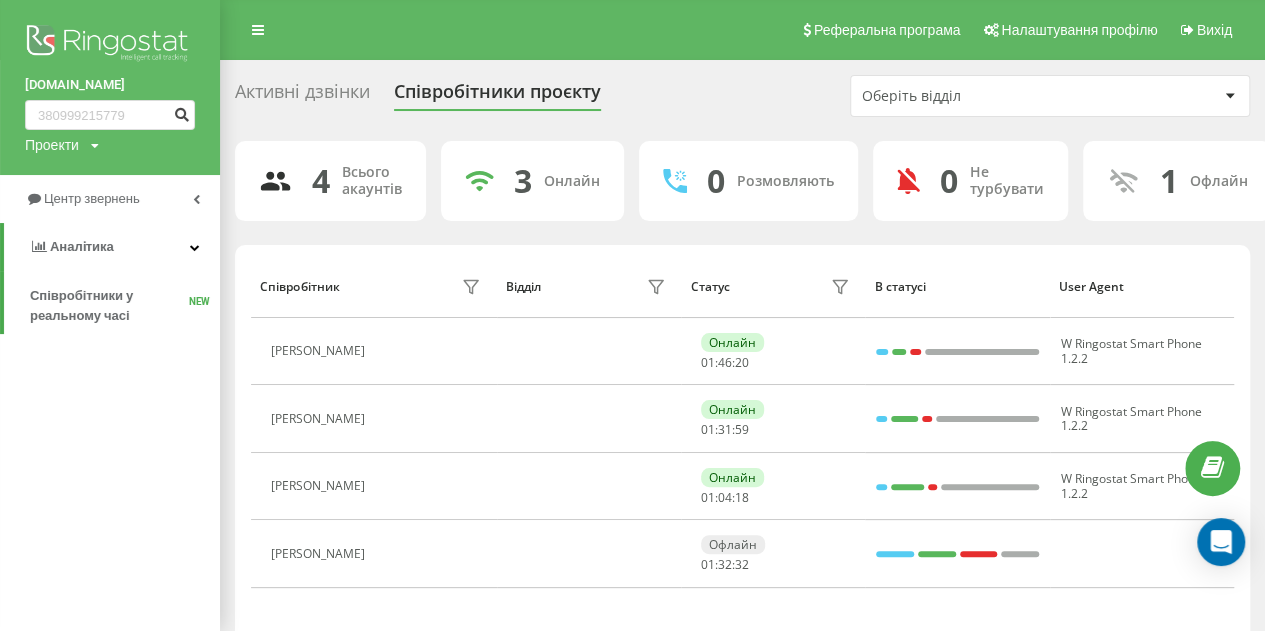 click at bounding box center [181, 115] 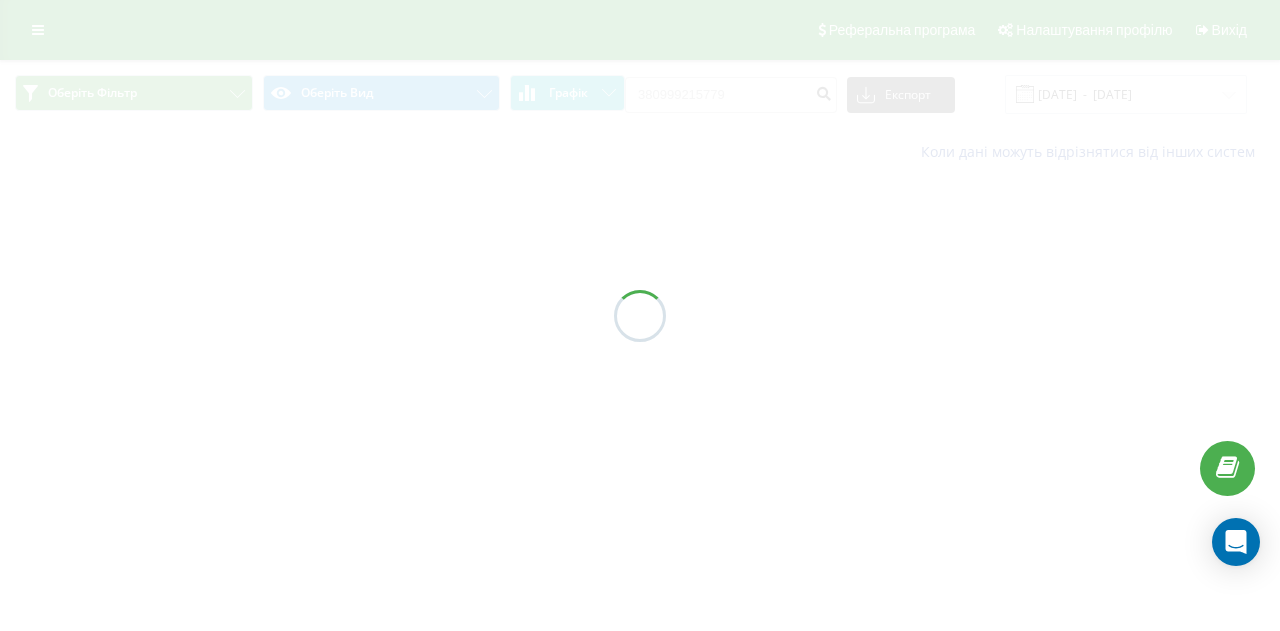 scroll, scrollTop: 0, scrollLeft: 0, axis: both 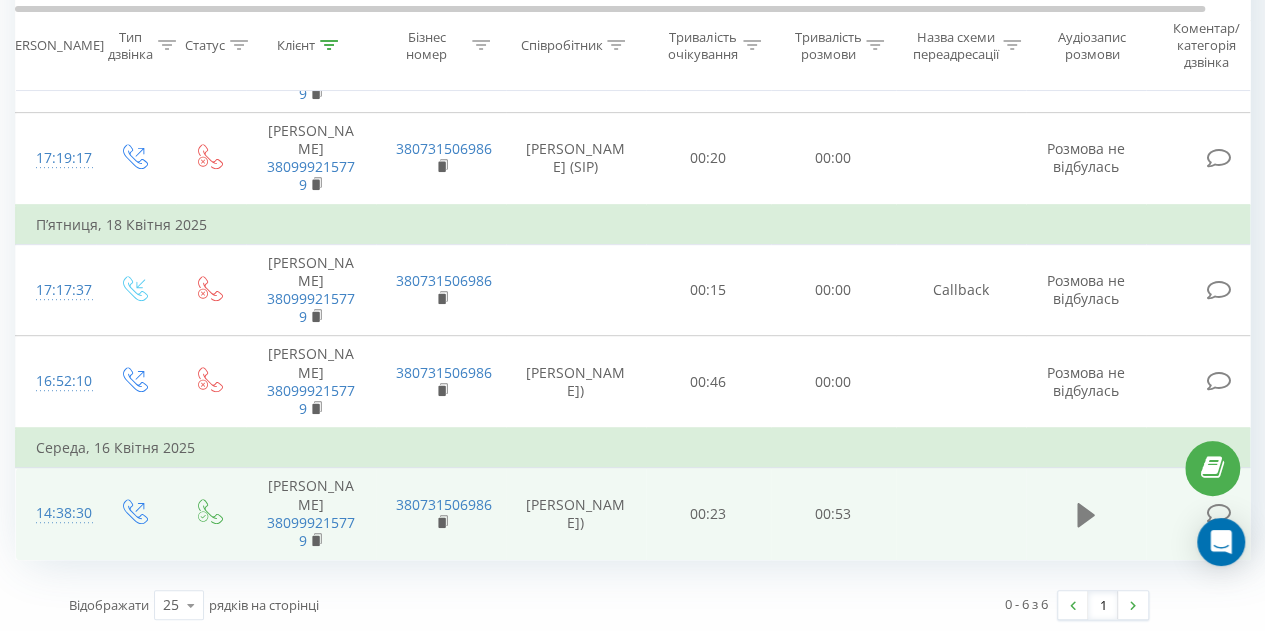click 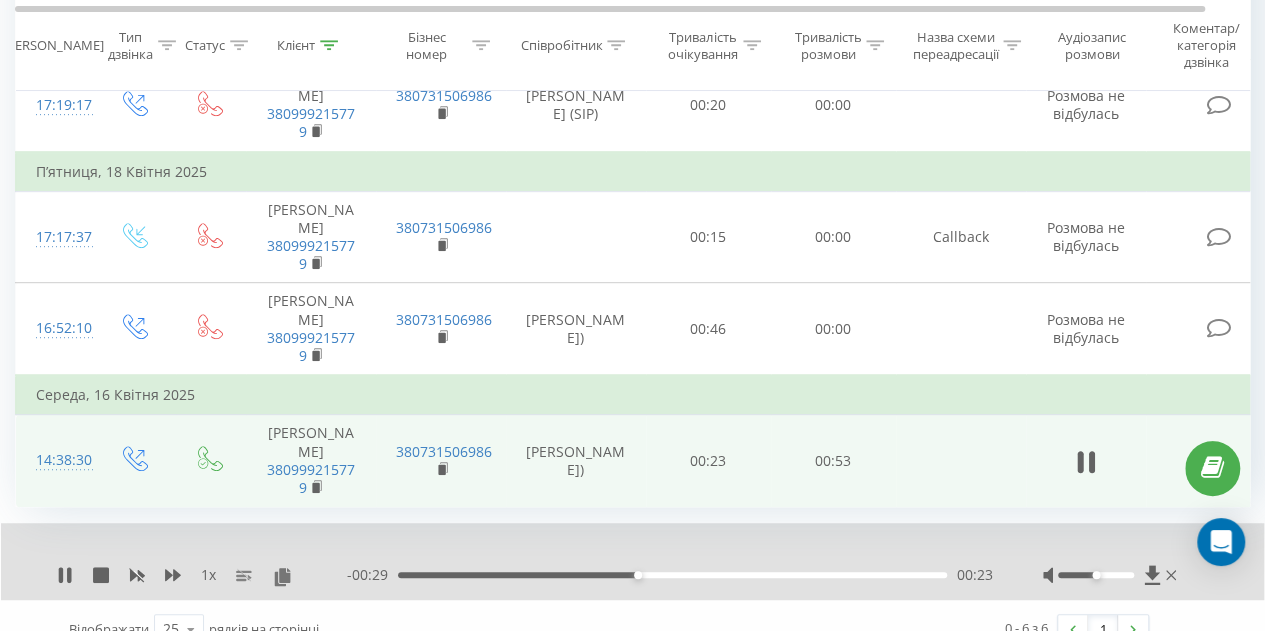 scroll, scrollTop: 464, scrollLeft: 0, axis: vertical 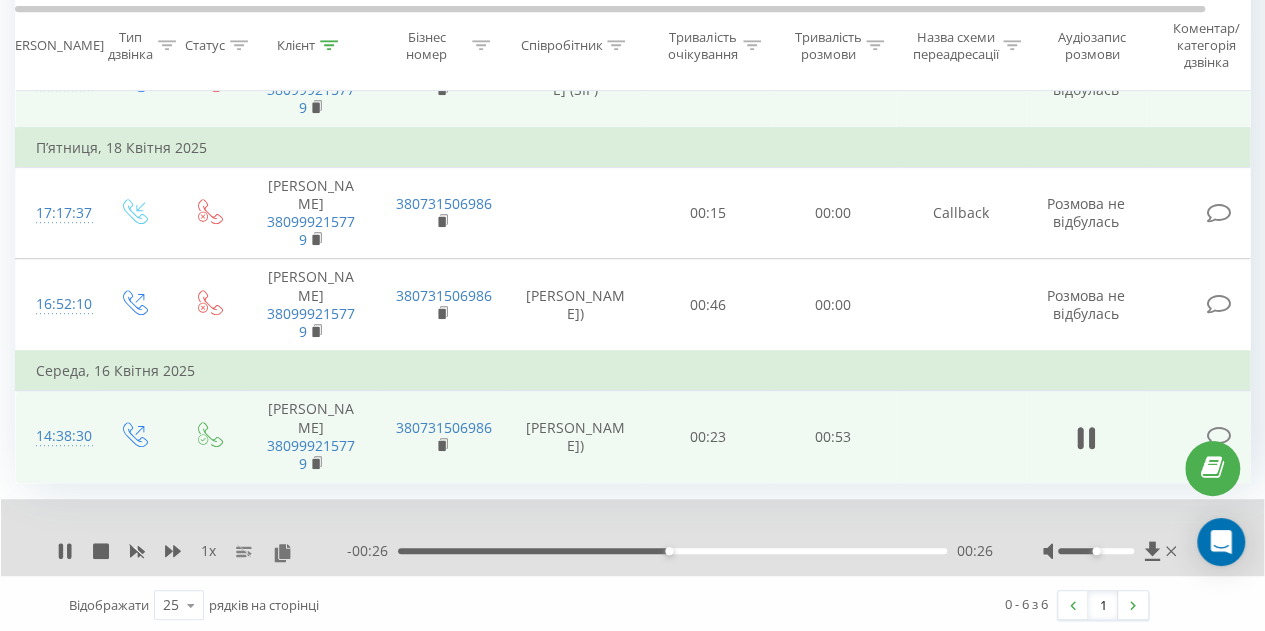 click on "00:00" at bounding box center (833, 81) 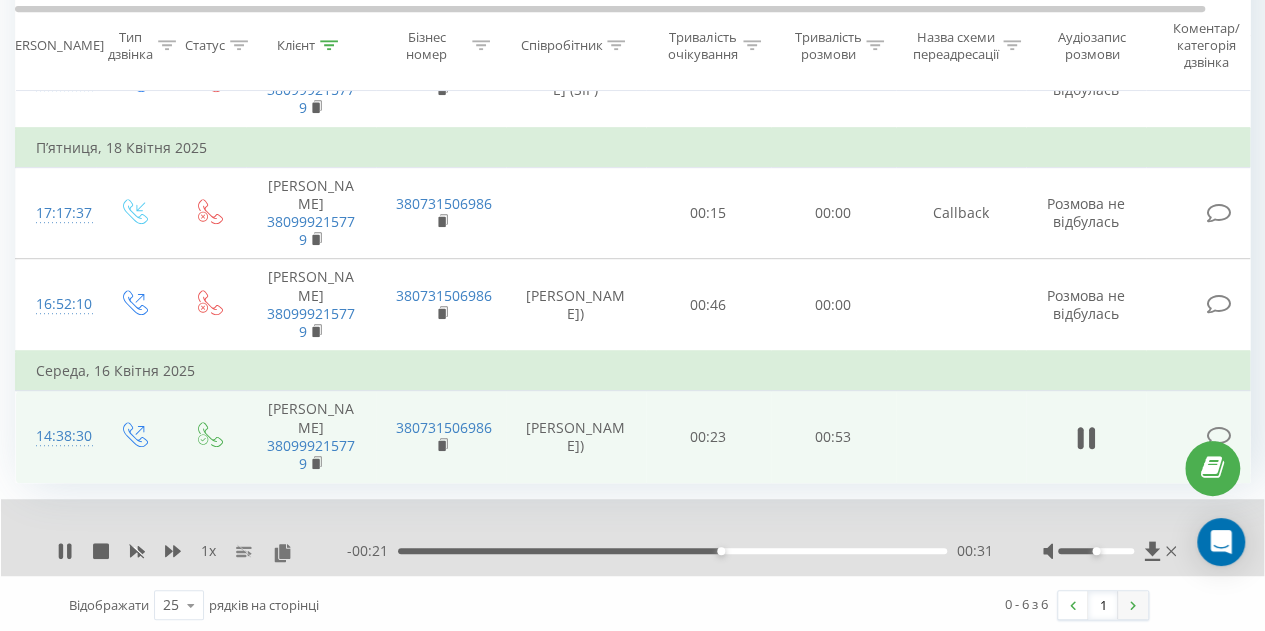 click at bounding box center (1133, 605) 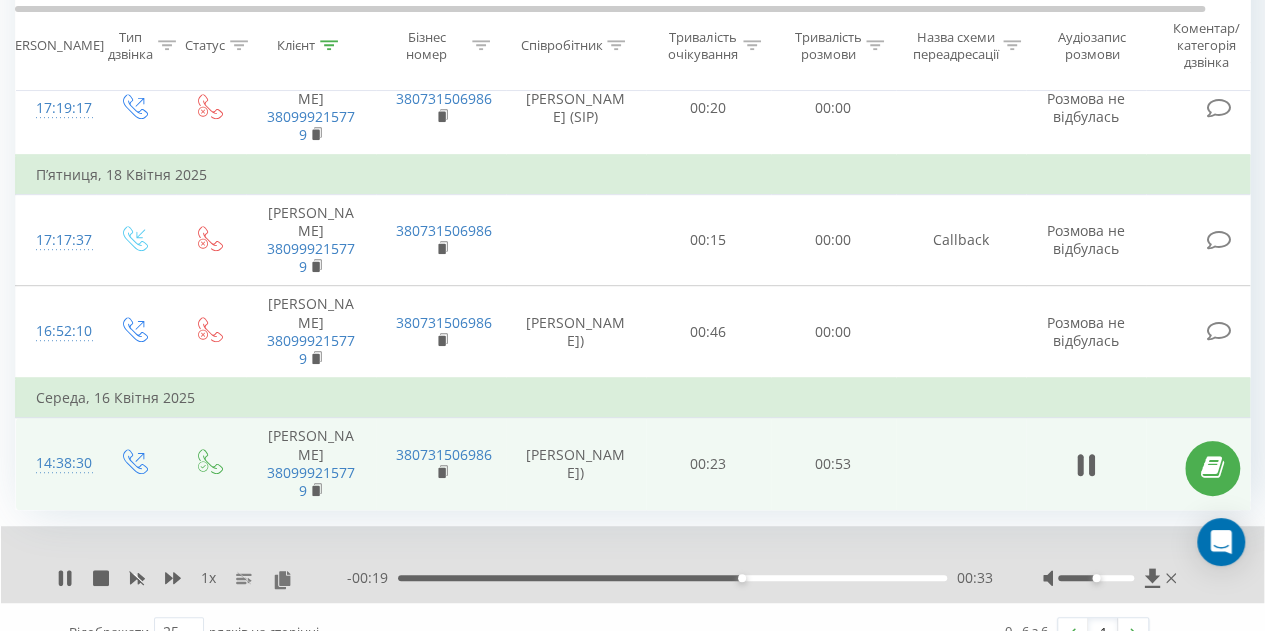 scroll, scrollTop: 464, scrollLeft: 0, axis: vertical 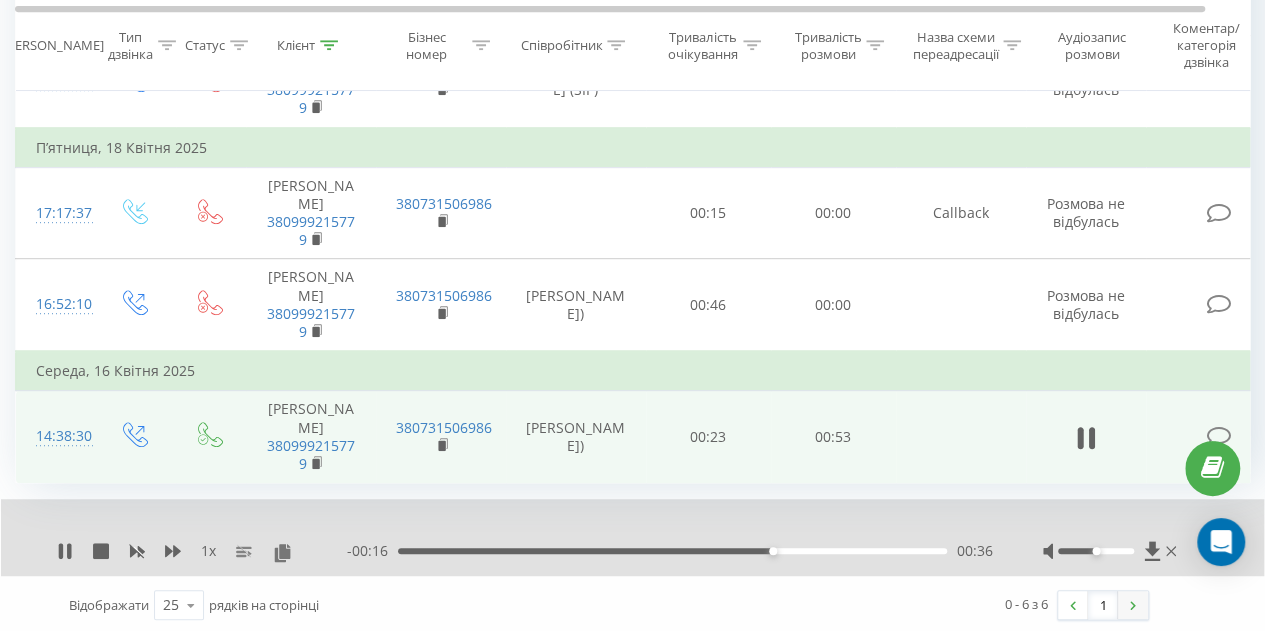 click at bounding box center (1133, 605) 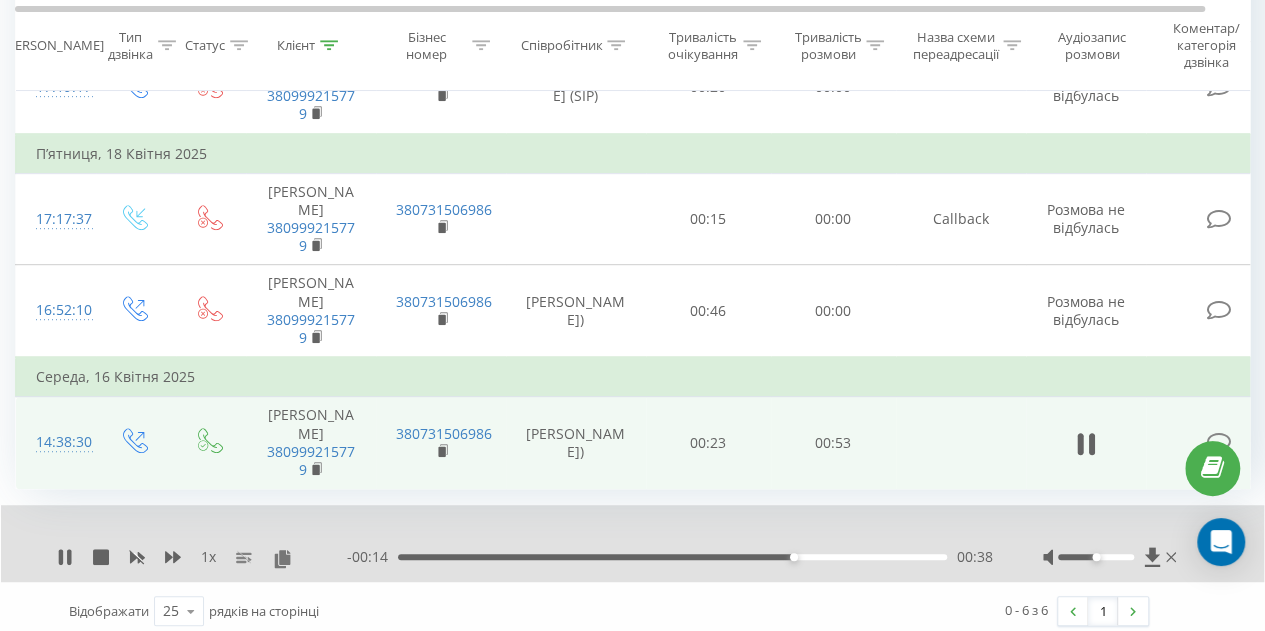 scroll, scrollTop: 464, scrollLeft: 0, axis: vertical 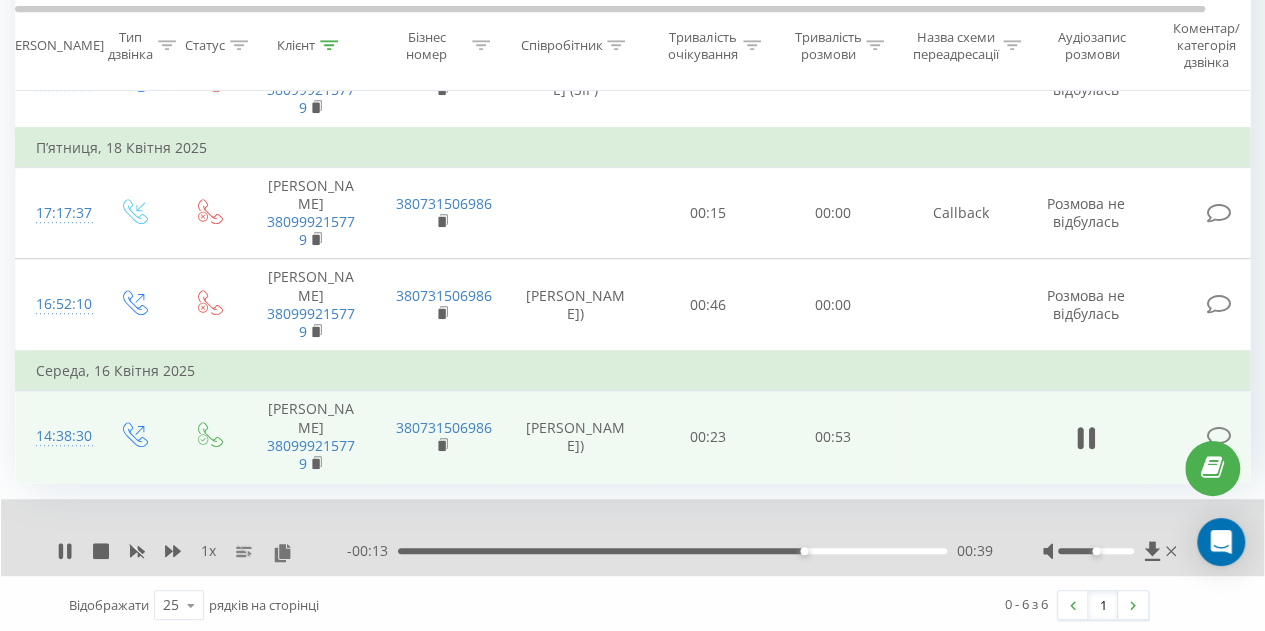 click on "1" at bounding box center [1103, 605] 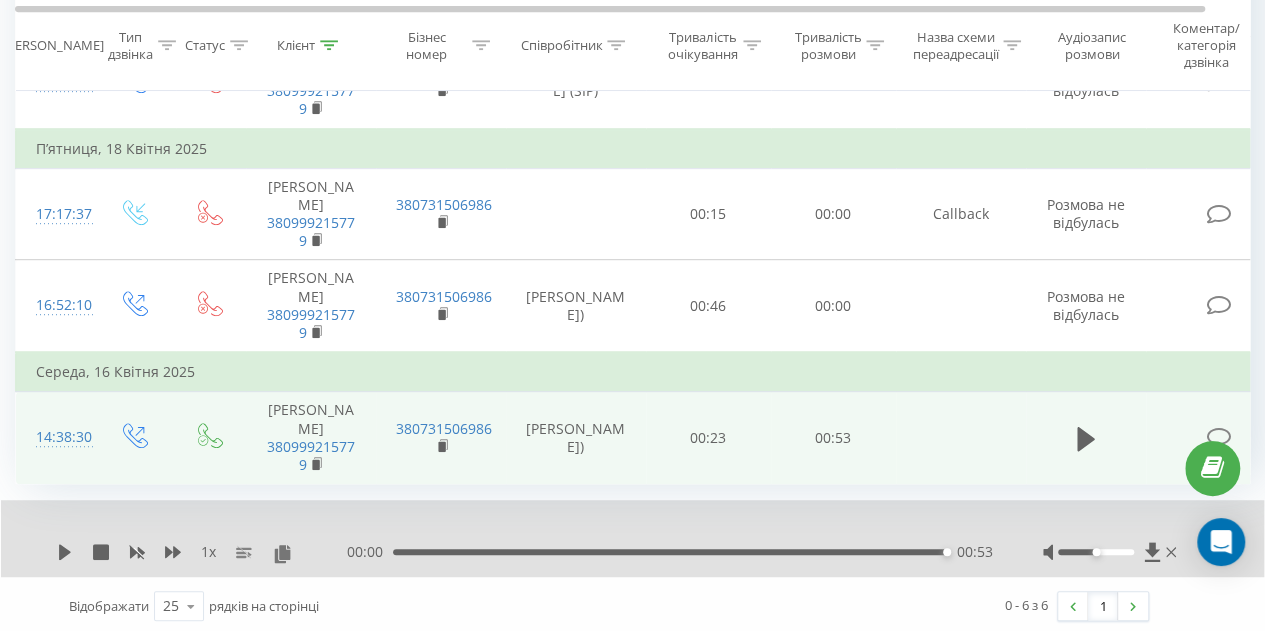 scroll, scrollTop: 464, scrollLeft: 0, axis: vertical 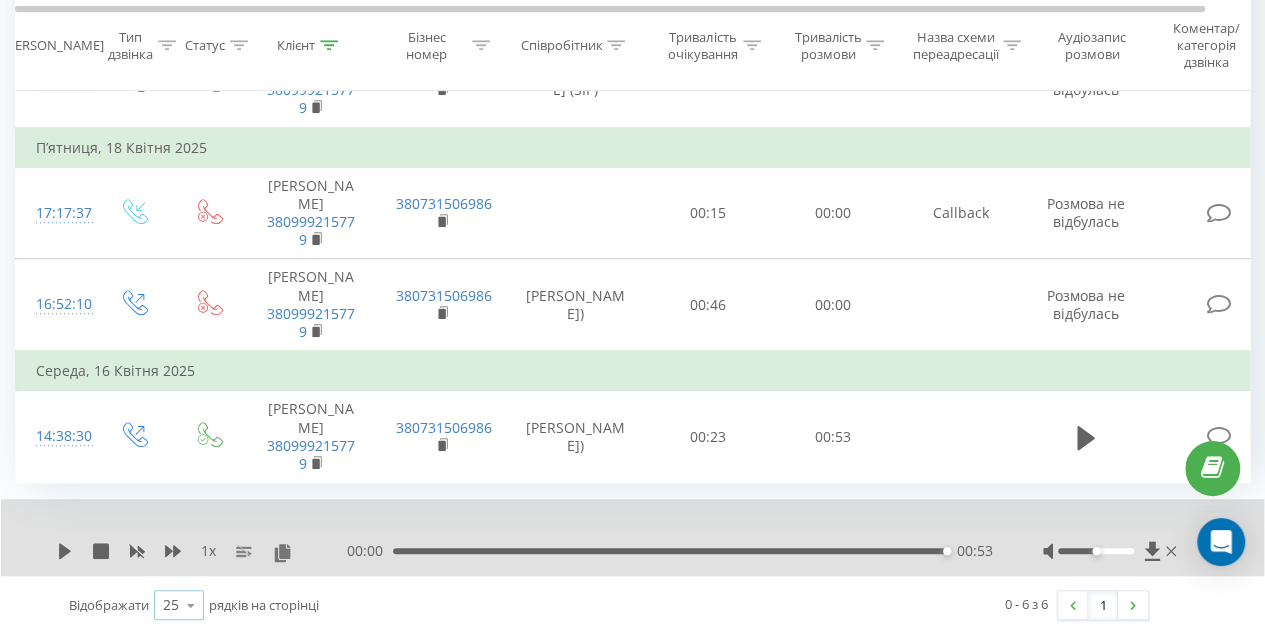 click at bounding box center [191, 605] 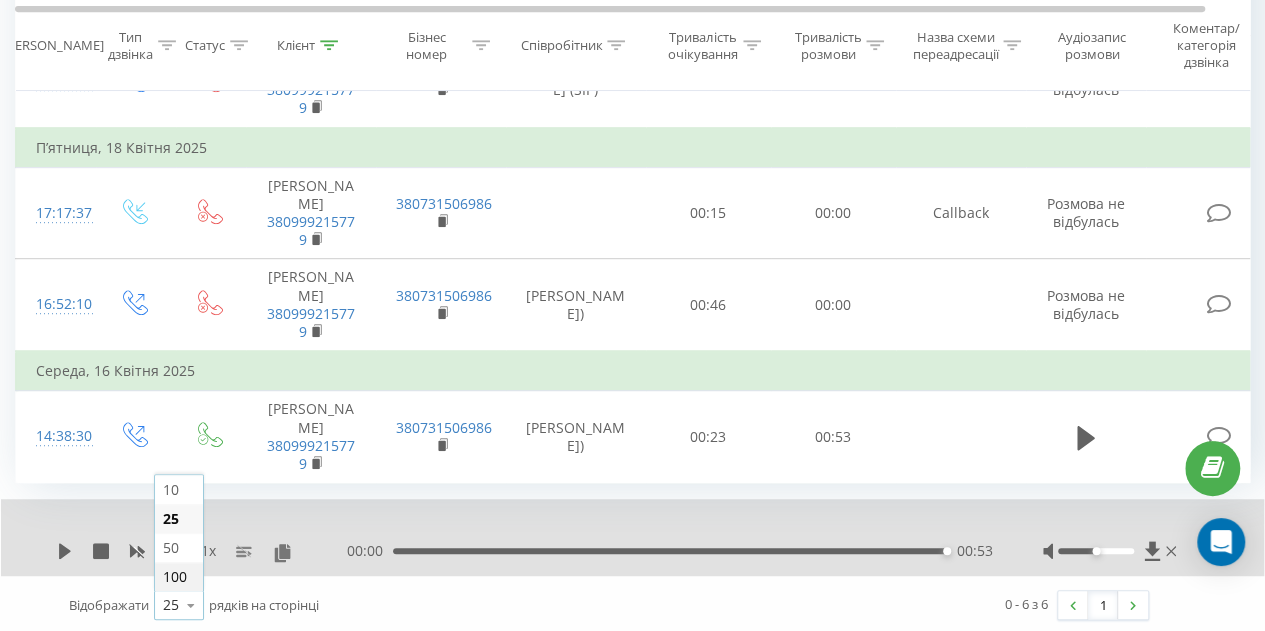 click on "100" at bounding box center (175, 576) 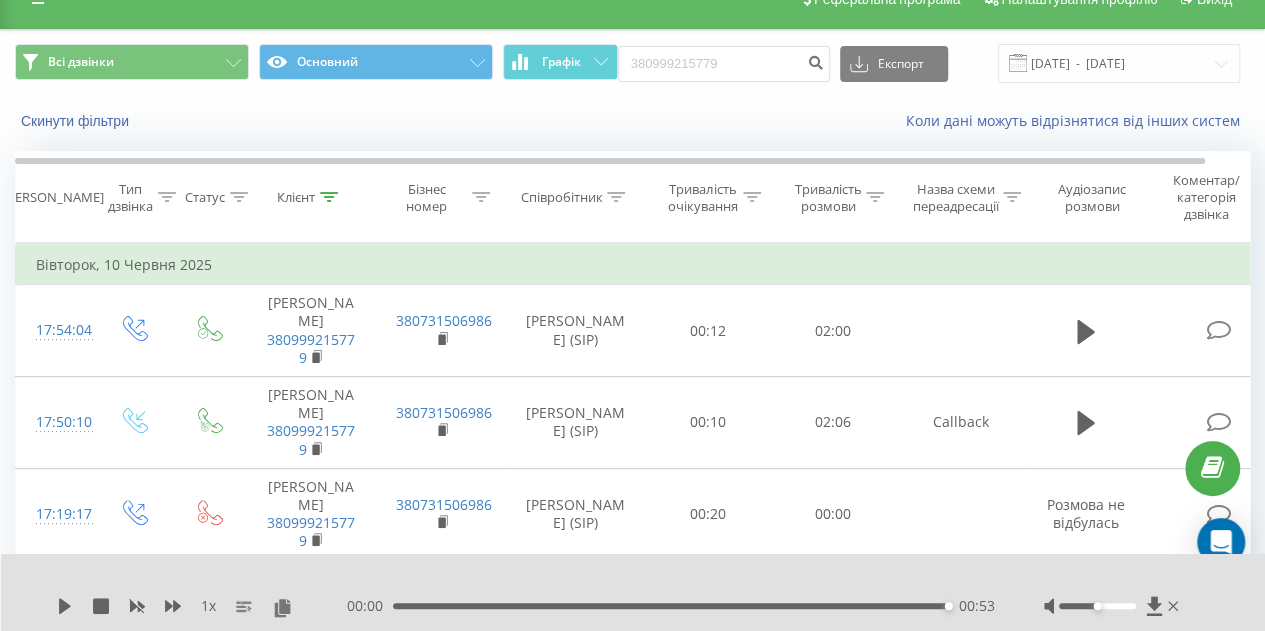 scroll, scrollTop: 0, scrollLeft: 0, axis: both 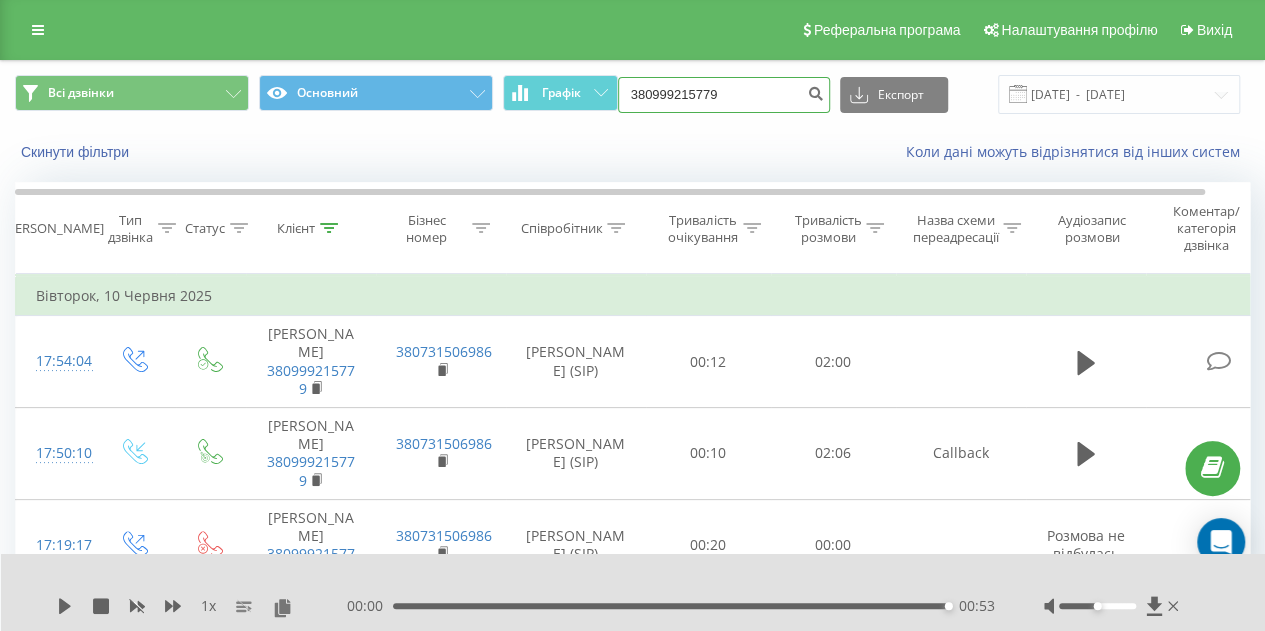 click on "380999215779" at bounding box center (724, 95) 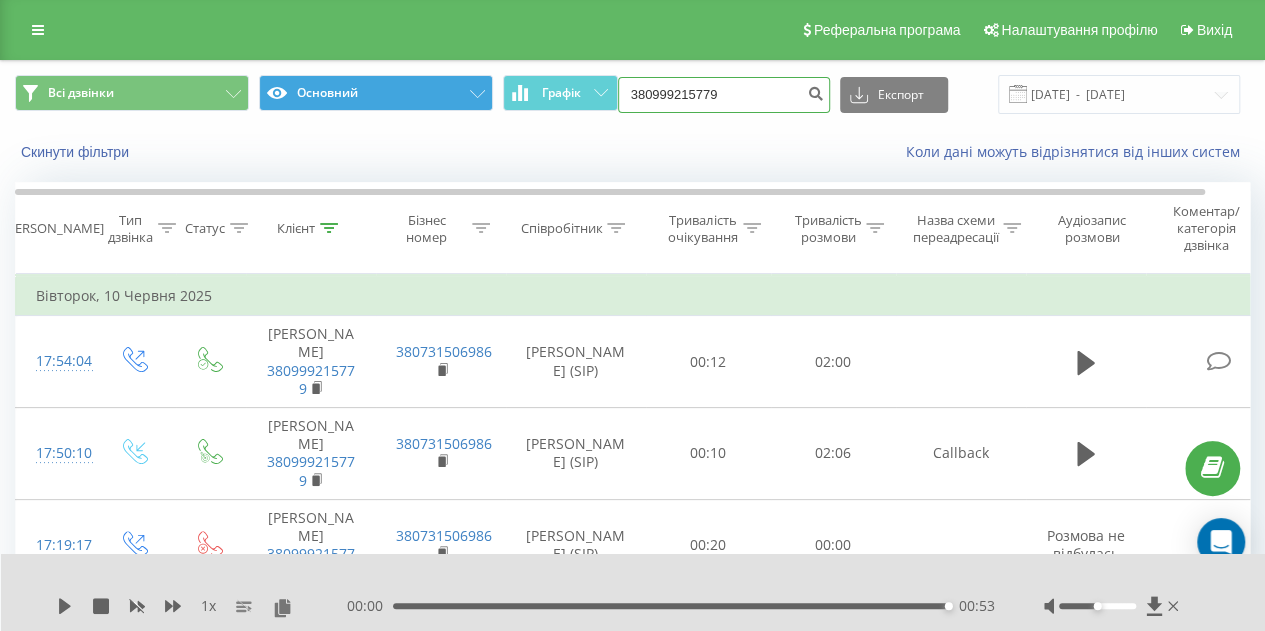 drag, startPoint x: 746, startPoint y: 96, endPoint x: 490, endPoint y: 107, distance: 256.2362 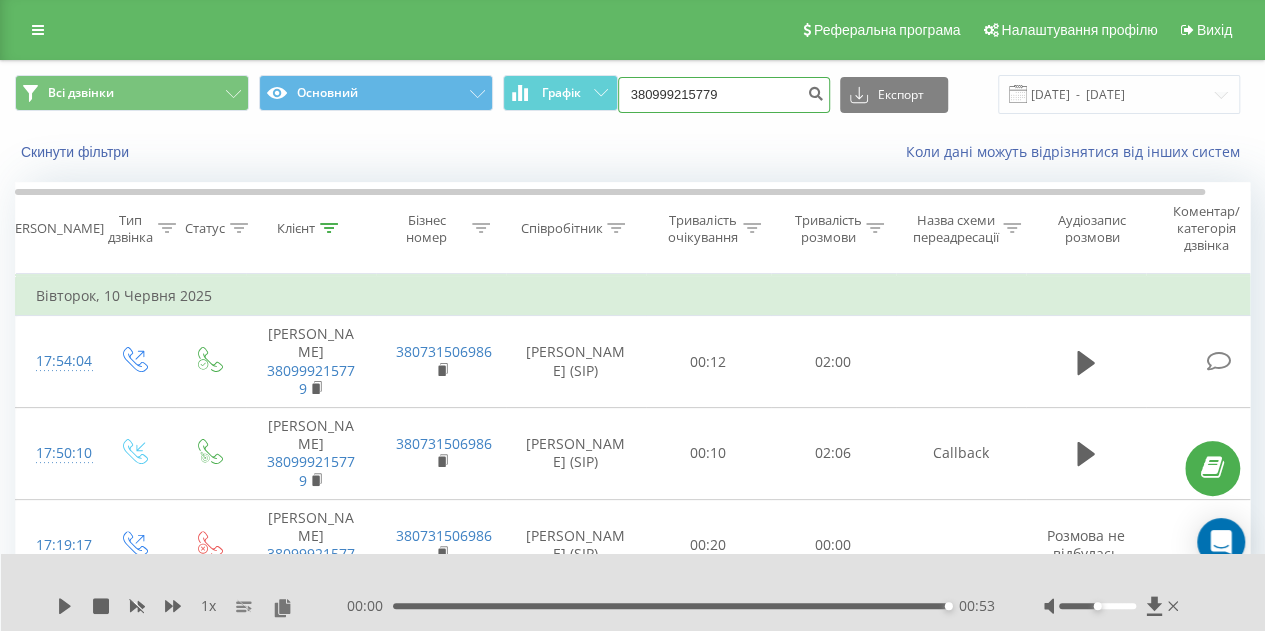 paste on "504226812" 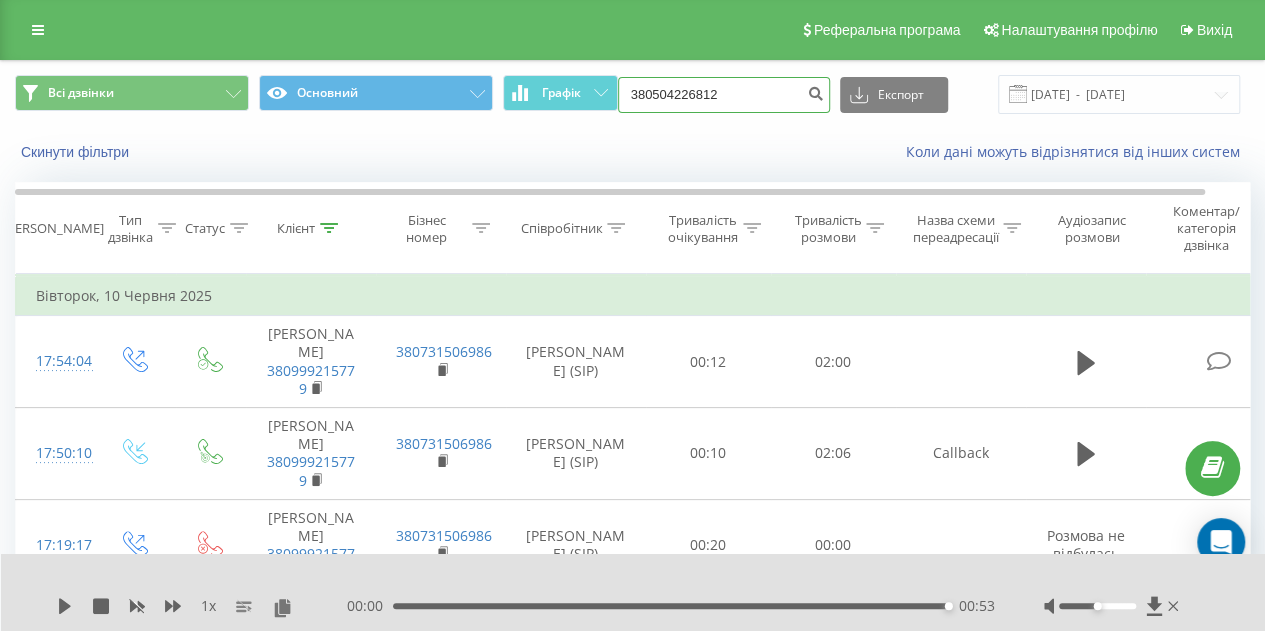 click on "380504226812" at bounding box center (724, 95) 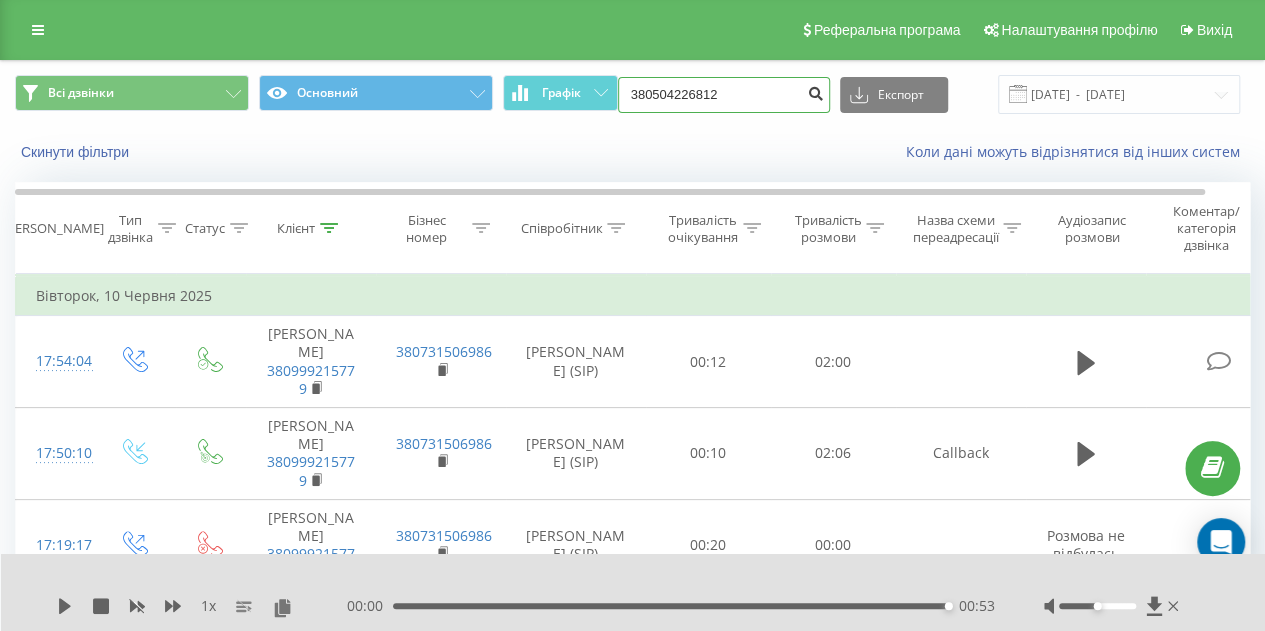 type on "380504226812" 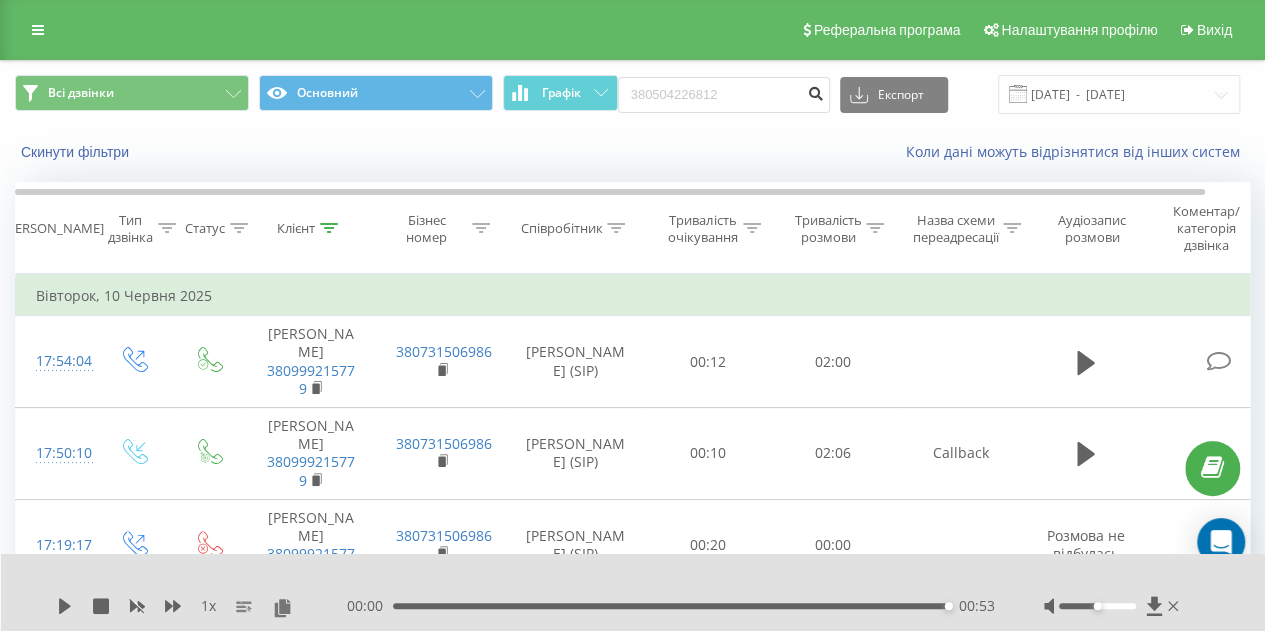 click at bounding box center (816, 91) 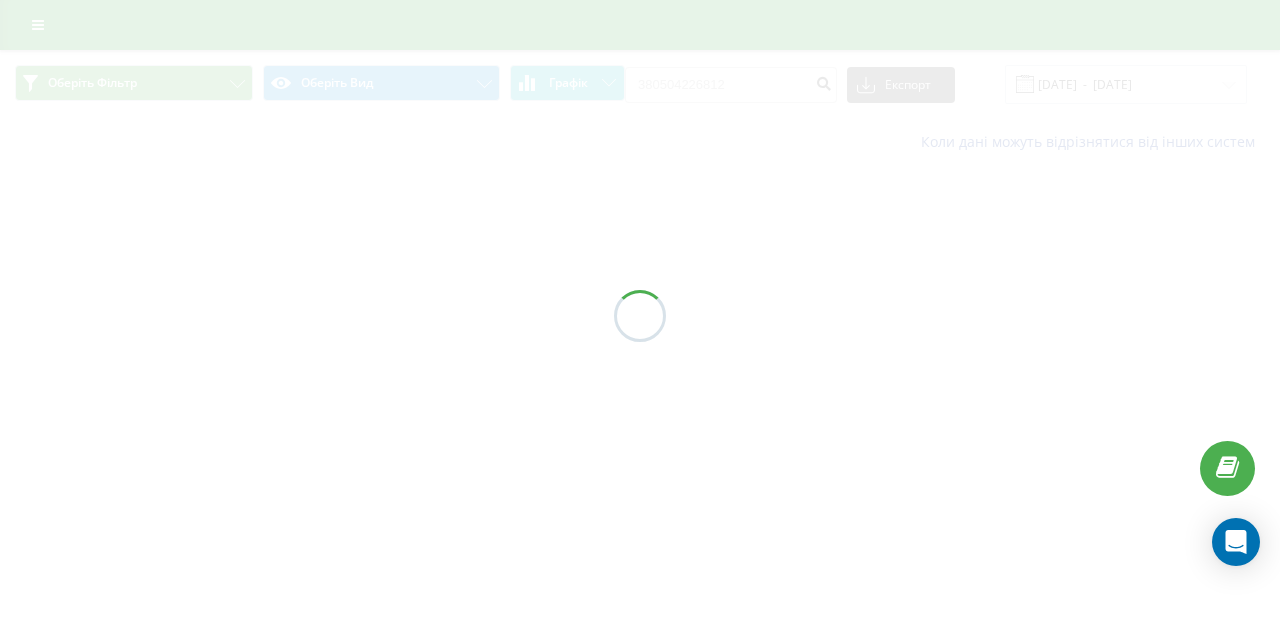 scroll, scrollTop: 0, scrollLeft: 0, axis: both 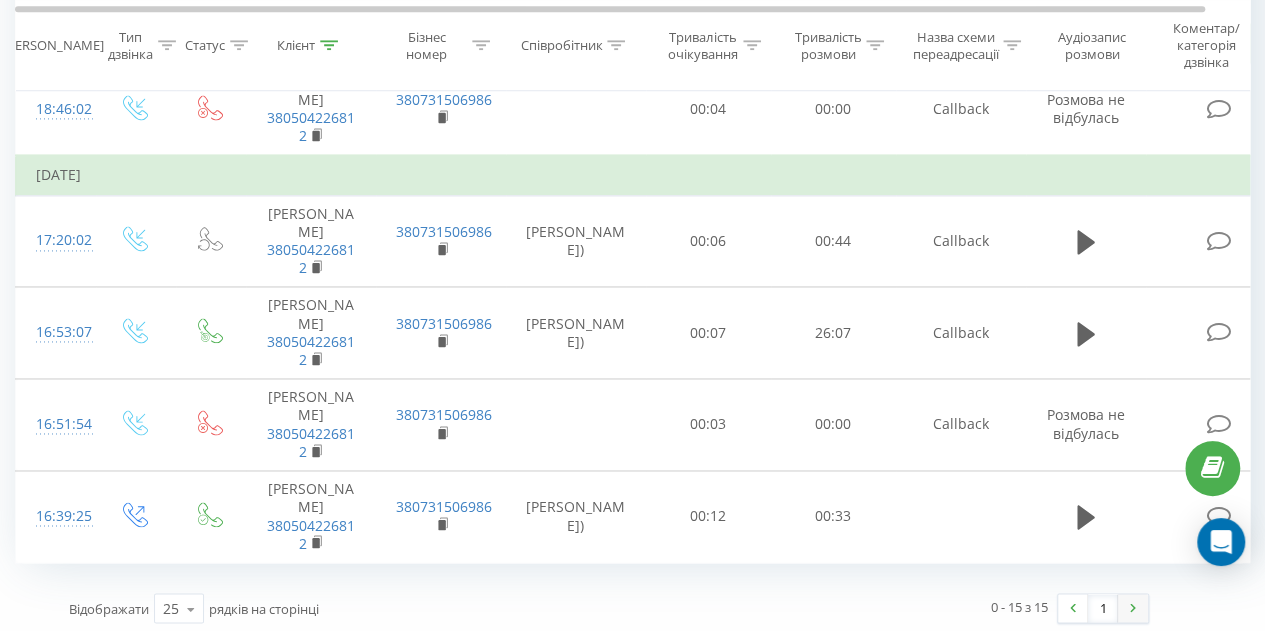 click at bounding box center [1133, 607] 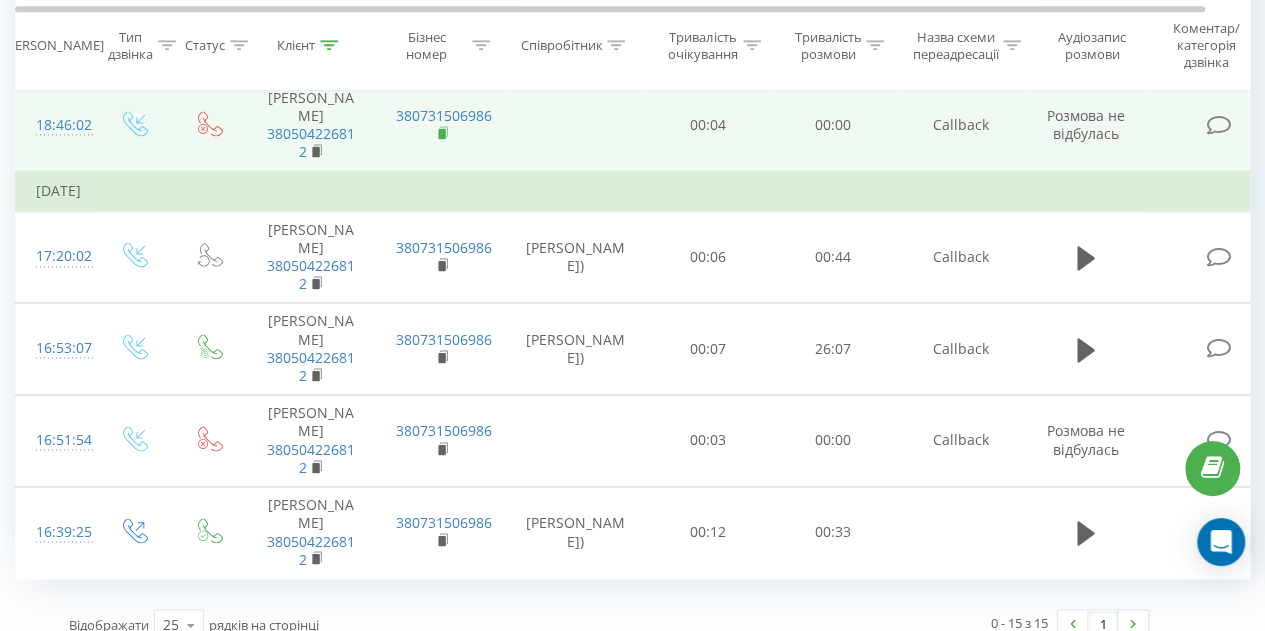 scroll, scrollTop: 1371, scrollLeft: 0, axis: vertical 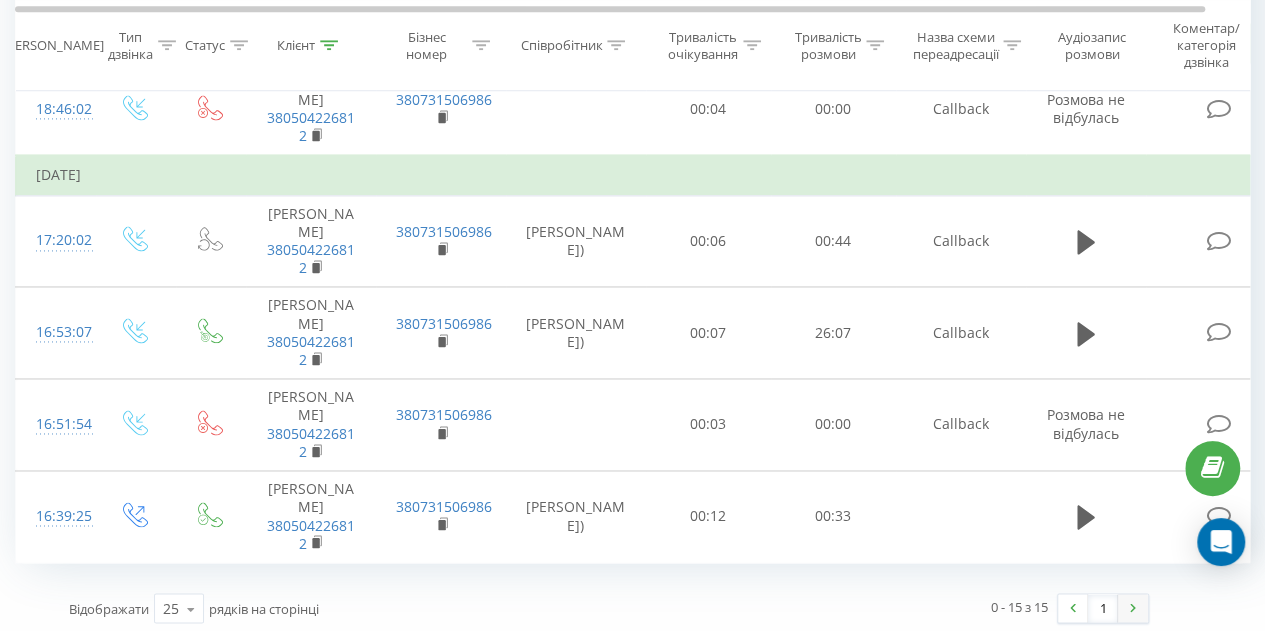 click at bounding box center (1133, 608) 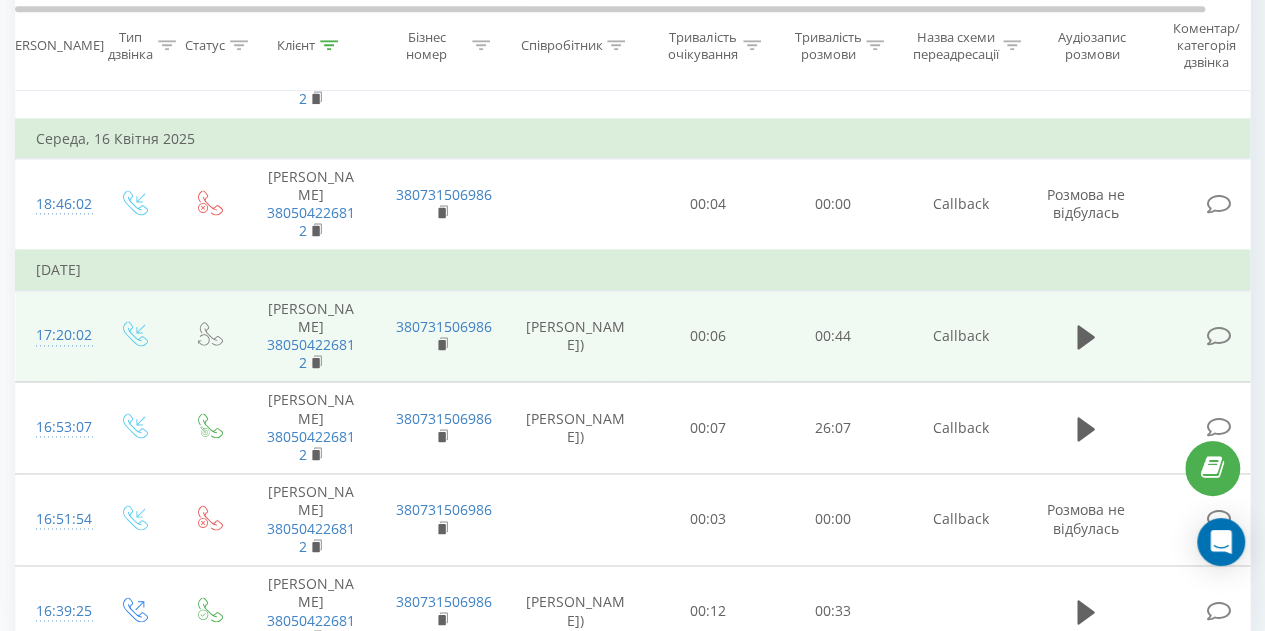 scroll, scrollTop: 1371, scrollLeft: 0, axis: vertical 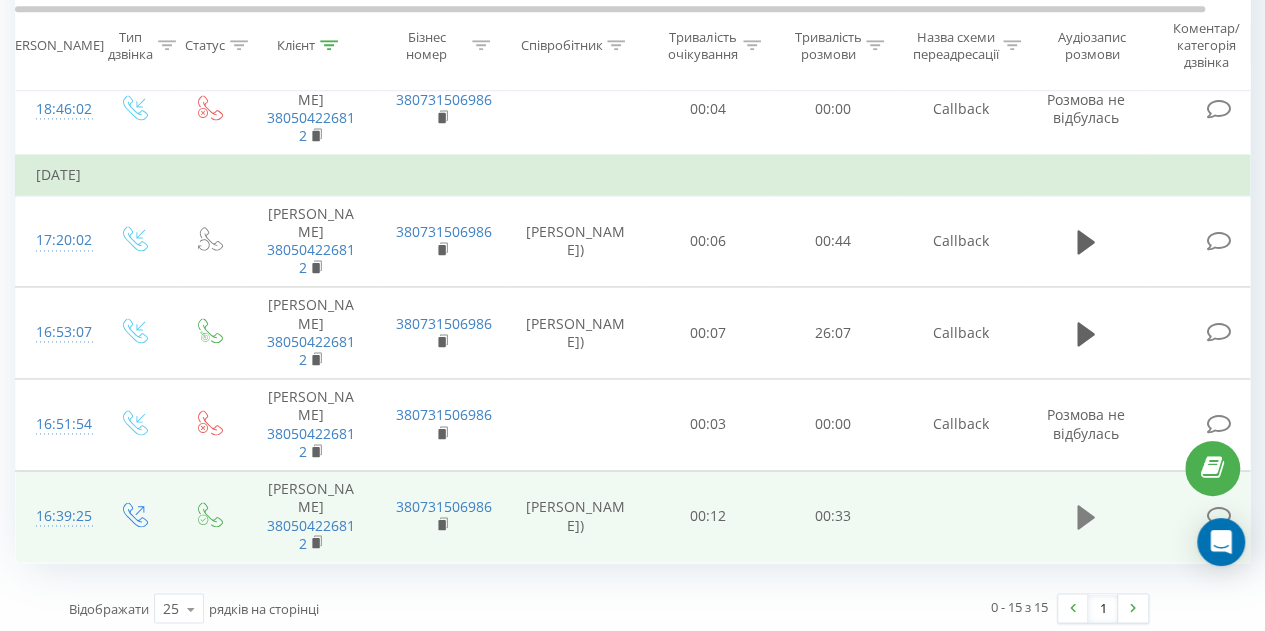 click 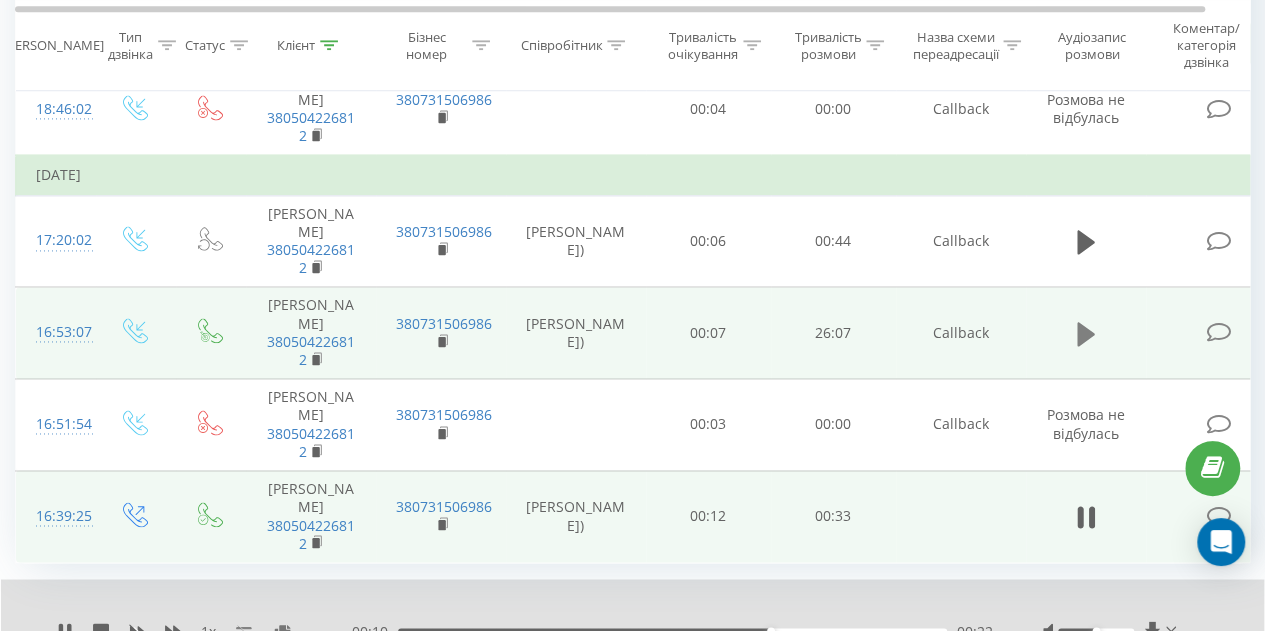 click 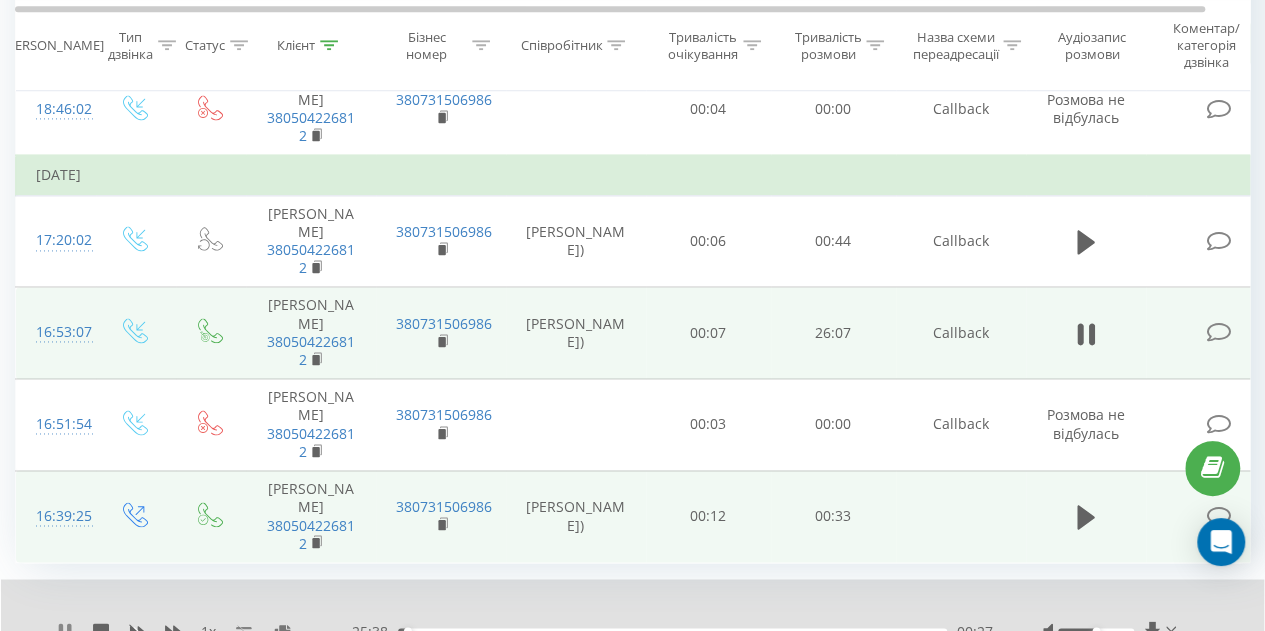 click 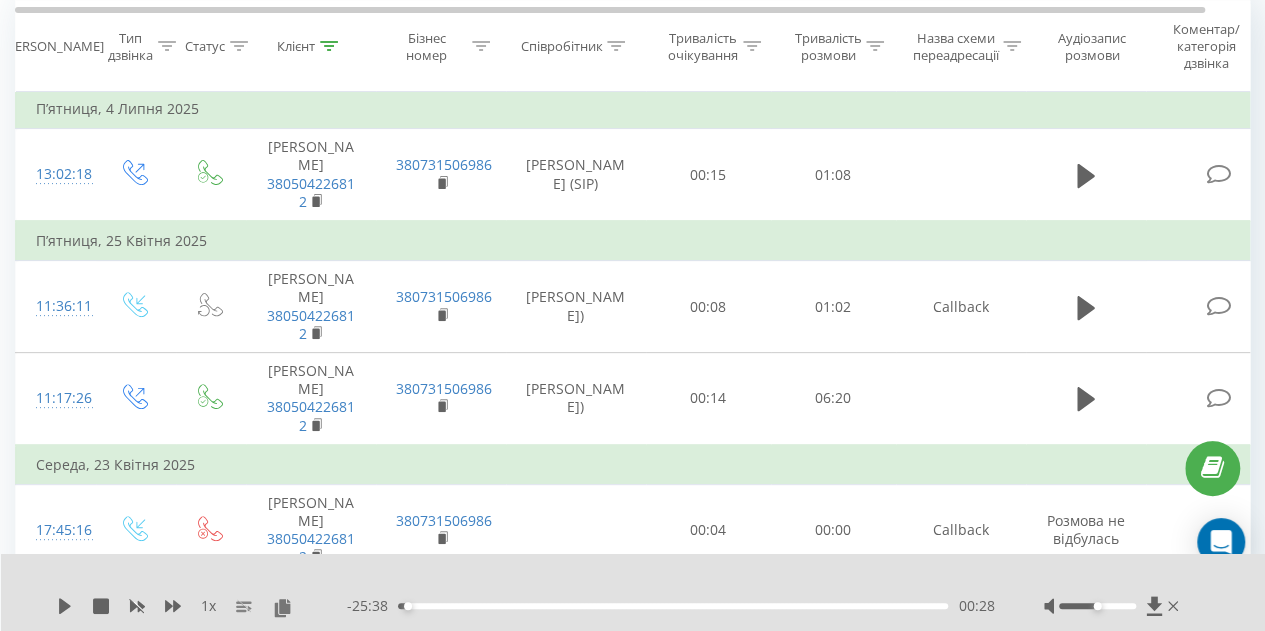 scroll, scrollTop: 0, scrollLeft: 0, axis: both 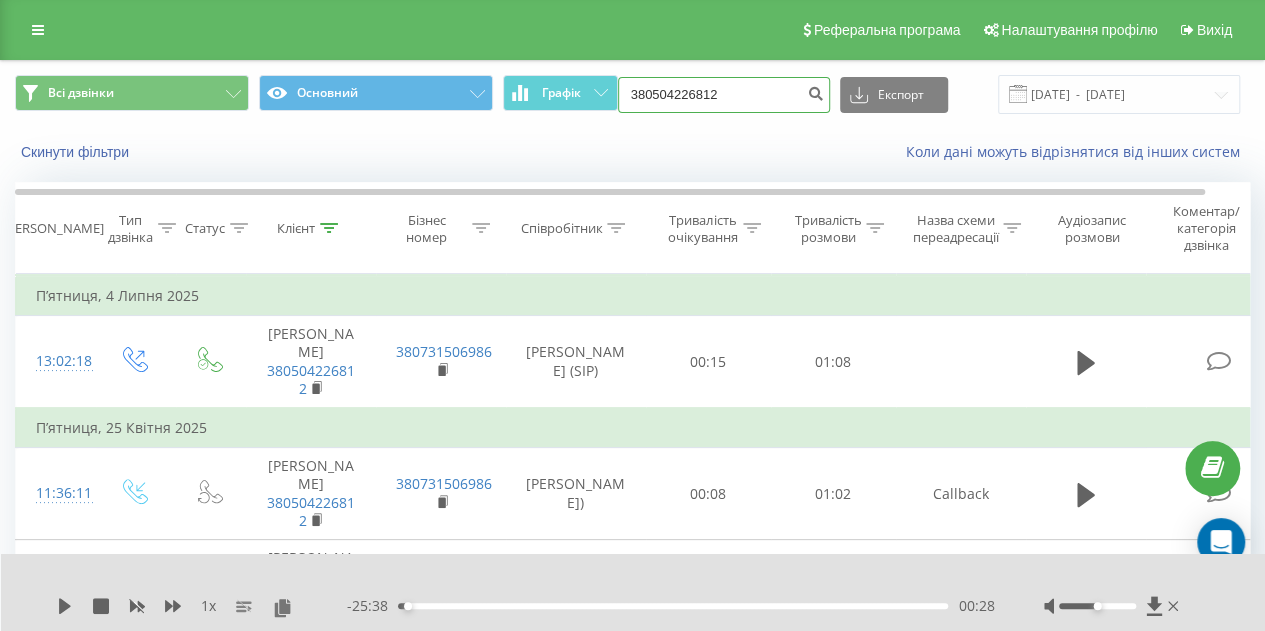 click on "380504226812" at bounding box center [724, 95] 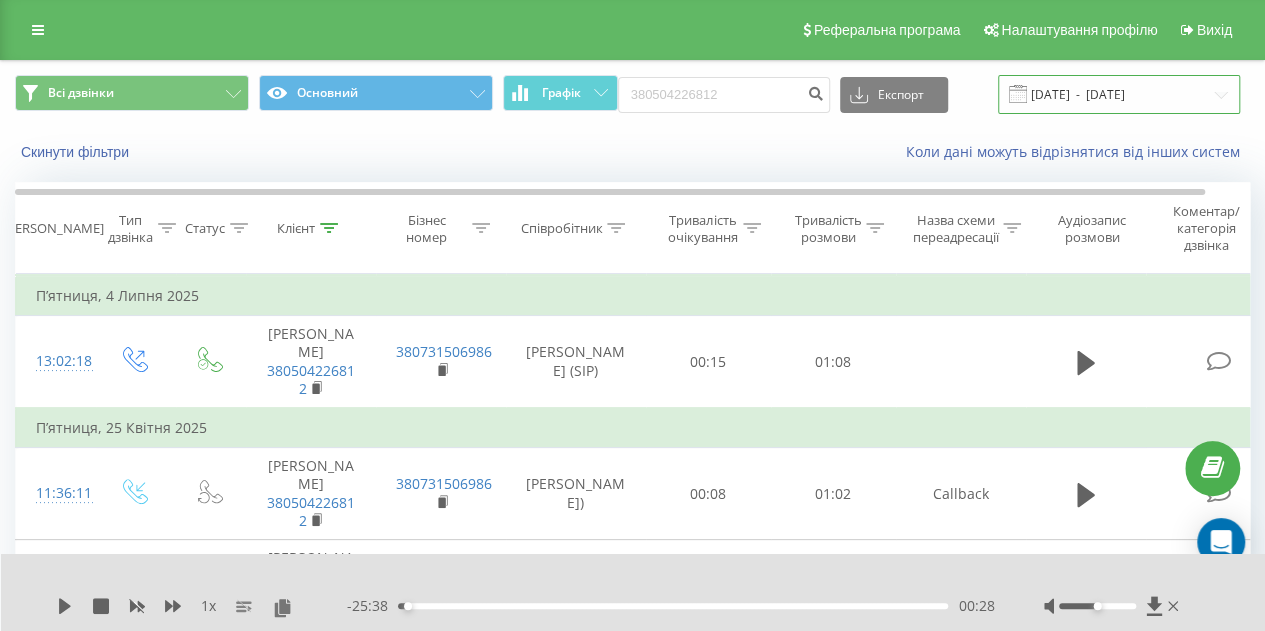 click on "[DATE]  -  [DATE]" at bounding box center (1119, 94) 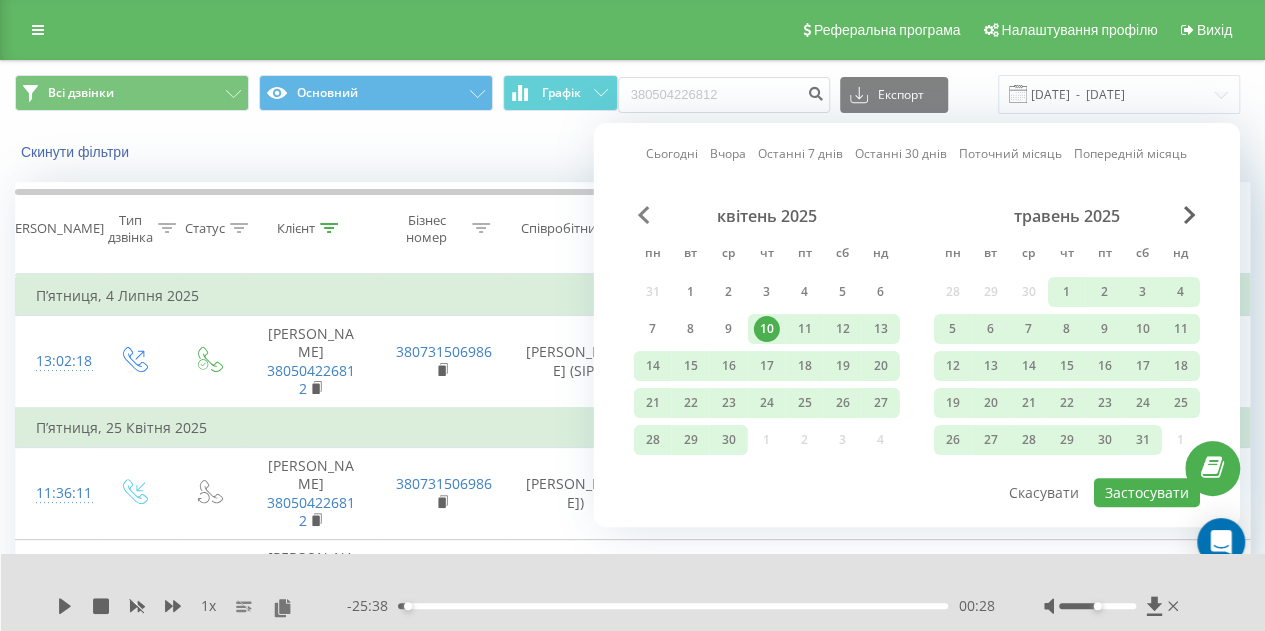 click at bounding box center (644, 215) 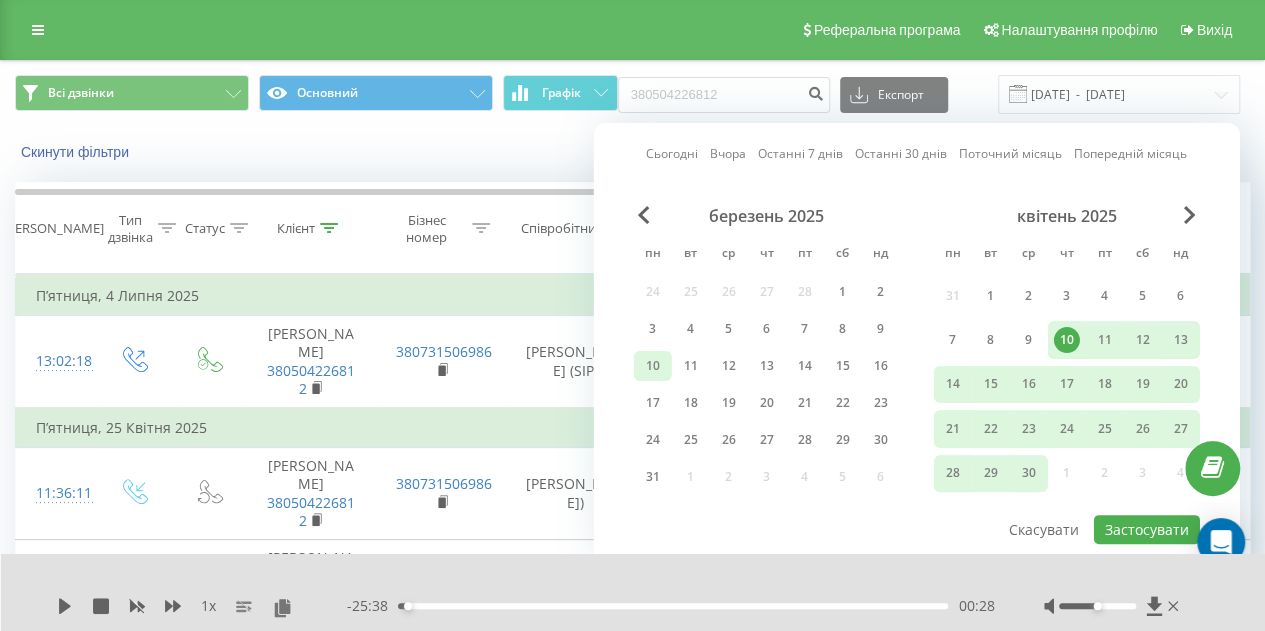 click on "10" at bounding box center [653, 366] 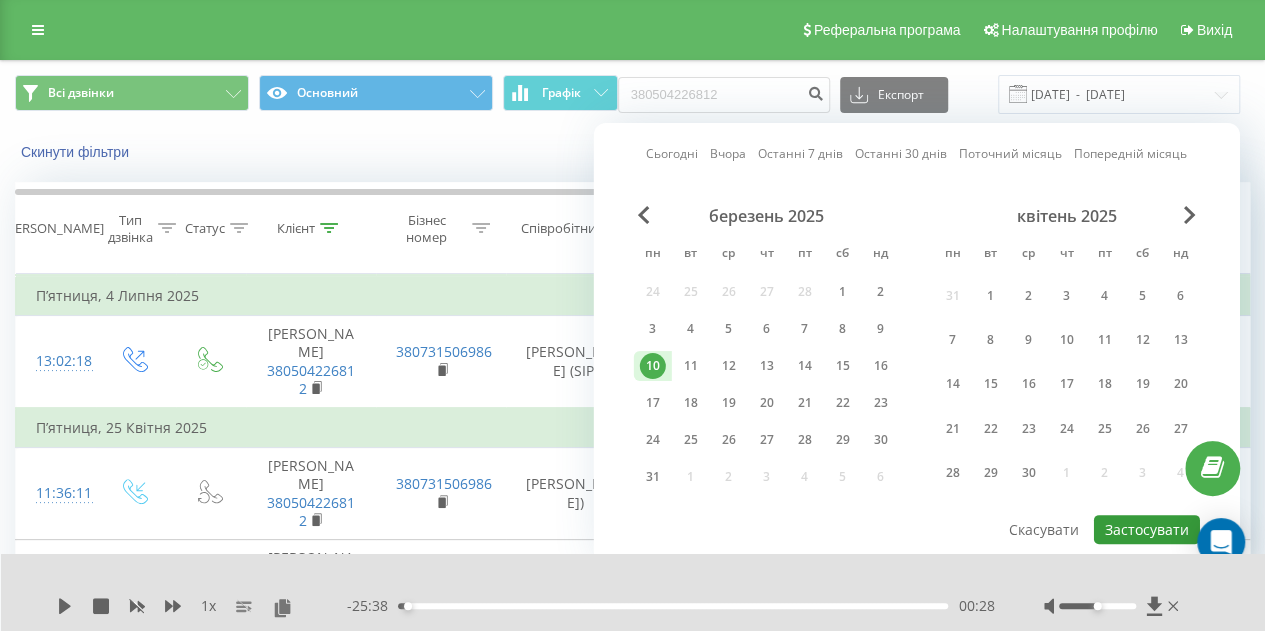 click on "Застосувати" at bounding box center (1147, 529) 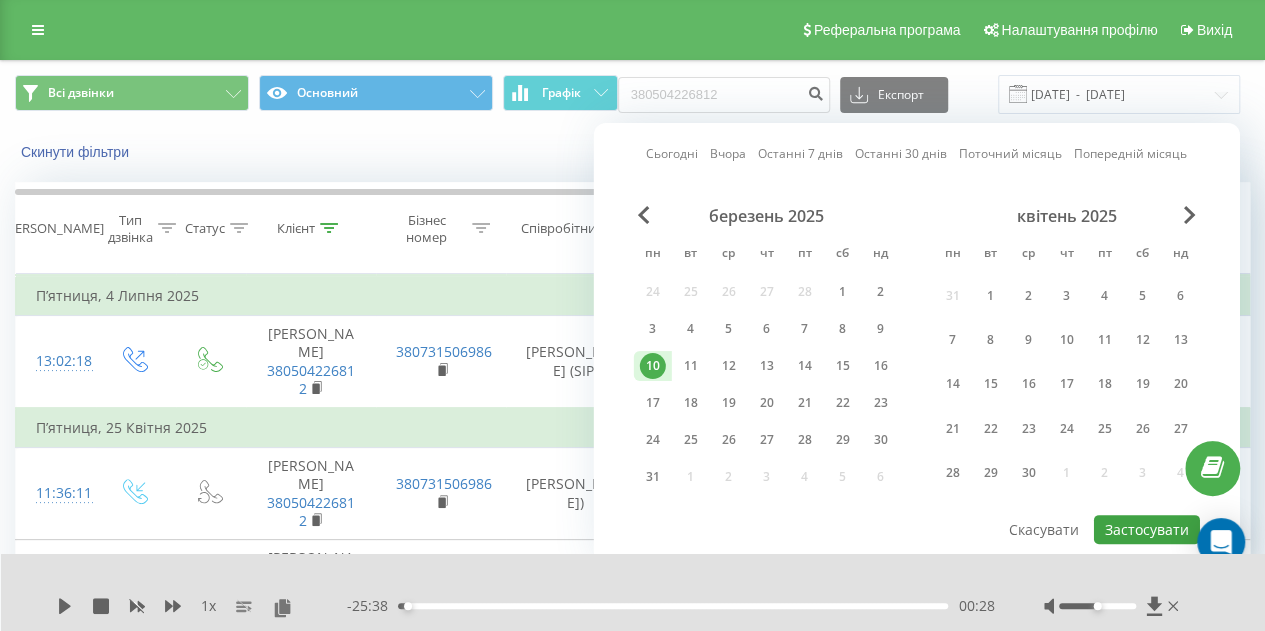 type on "10.03.2025  -  10.03.2025" 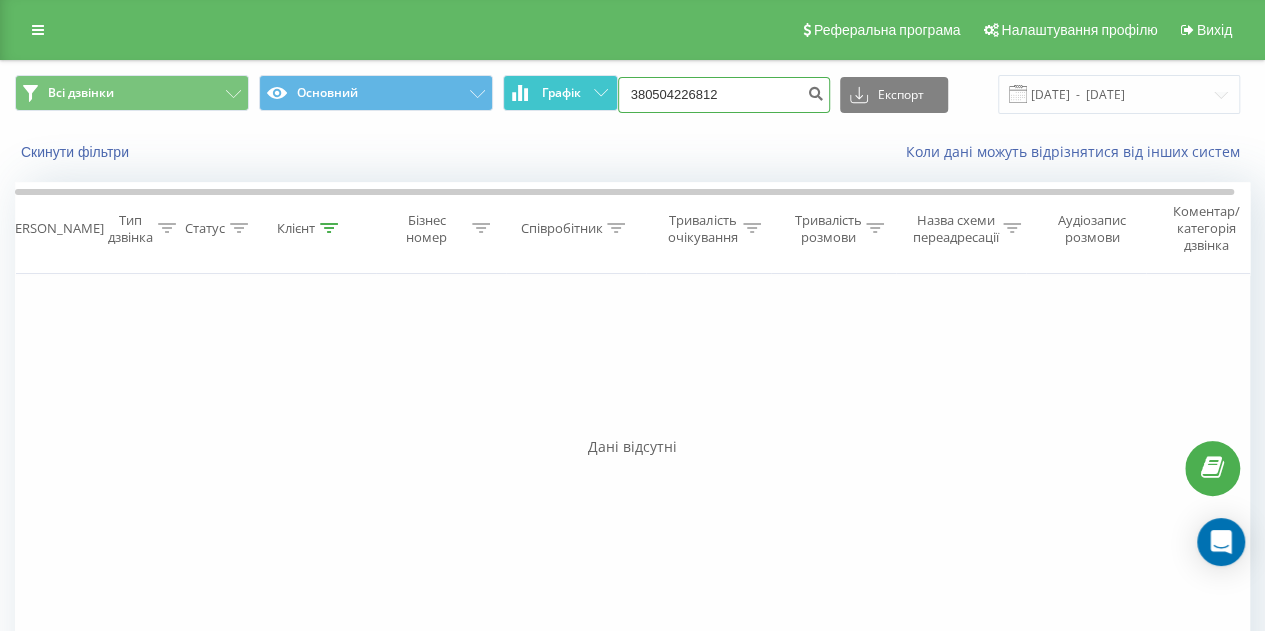 drag, startPoint x: 778, startPoint y: 87, endPoint x: 602, endPoint y: 106, distance: 177.0226 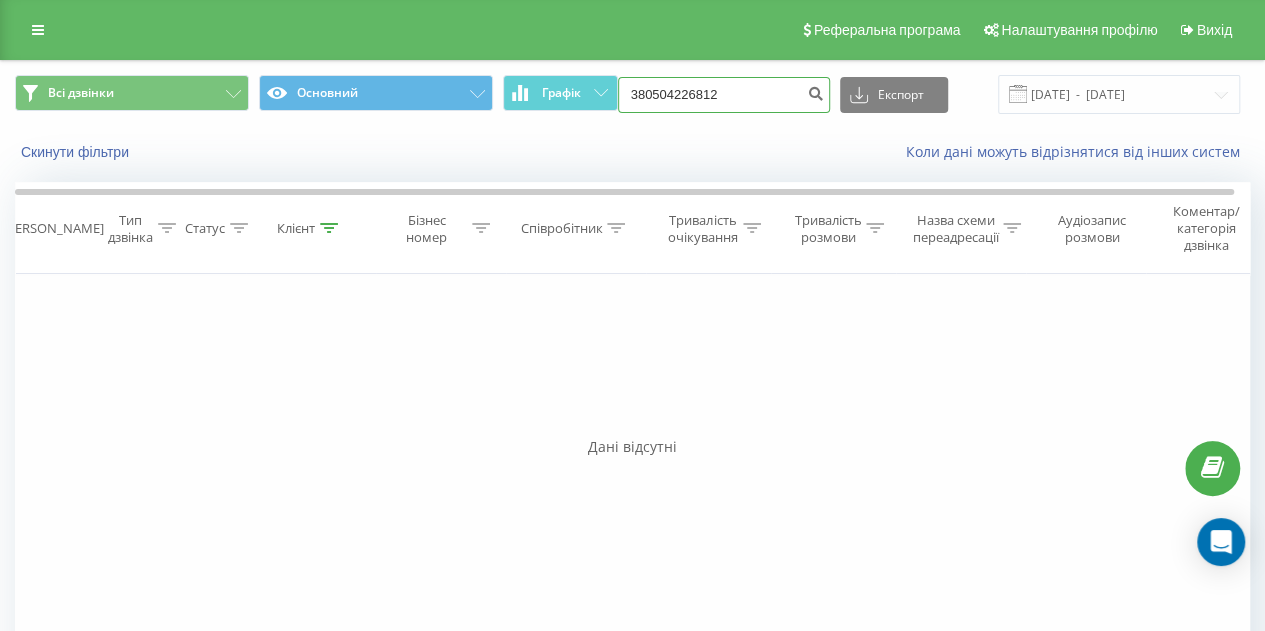 paste on "957465087" 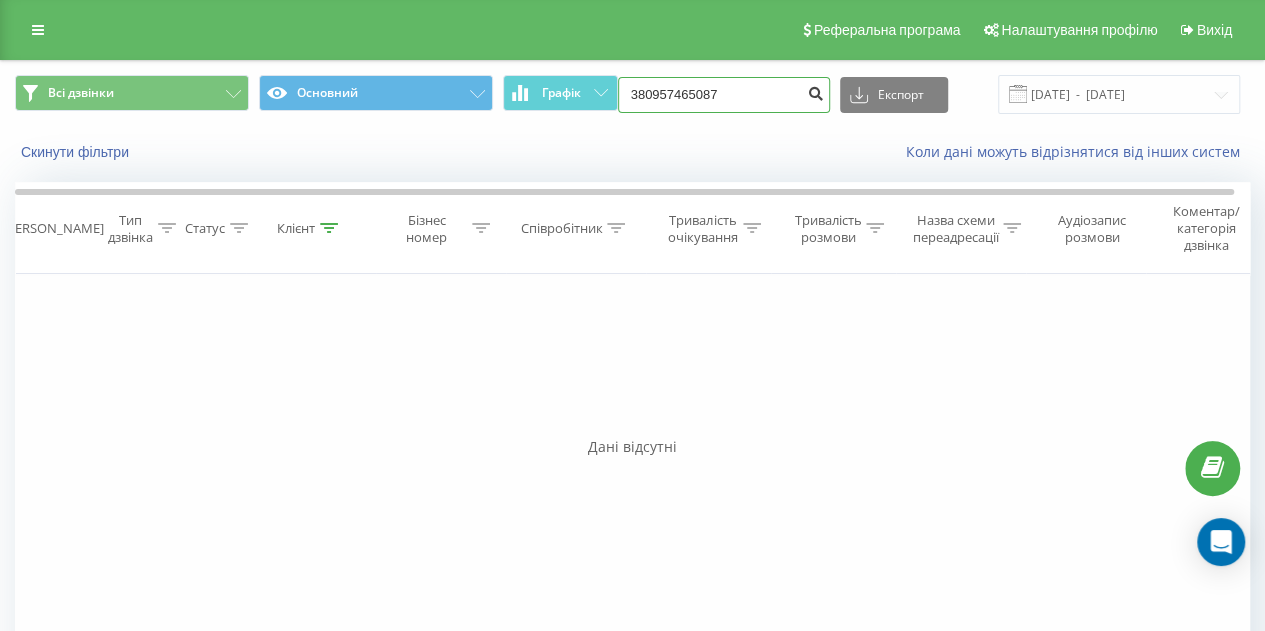 type on "380957465087" 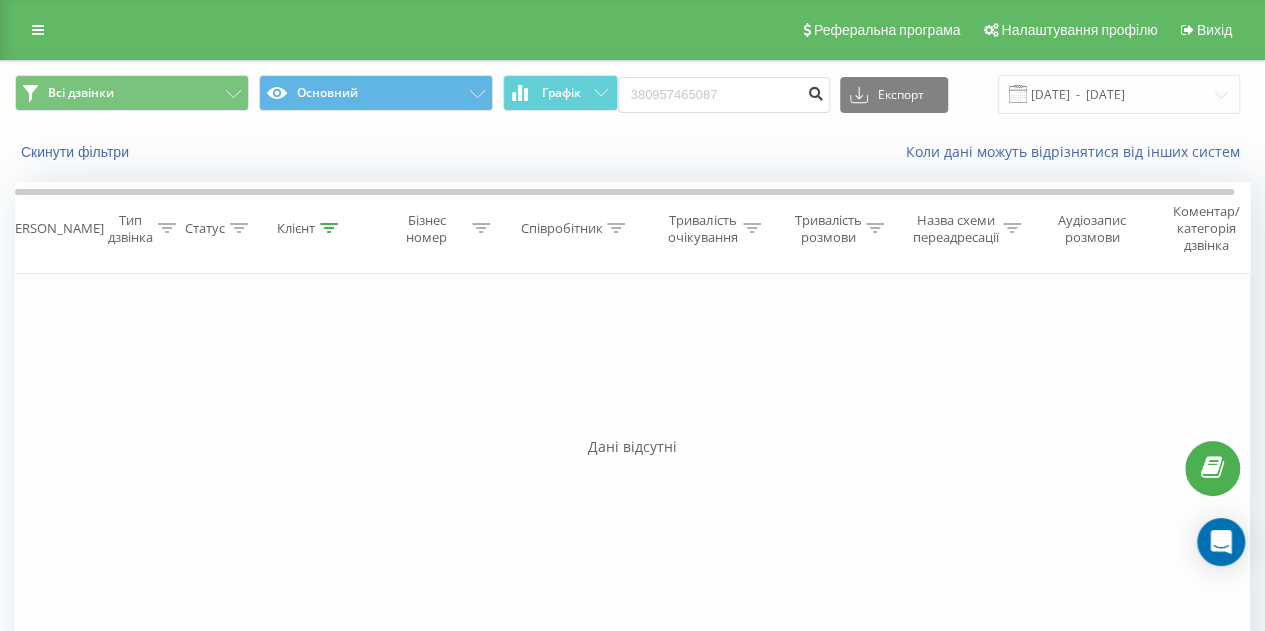 click at bounding box center [816, 91] 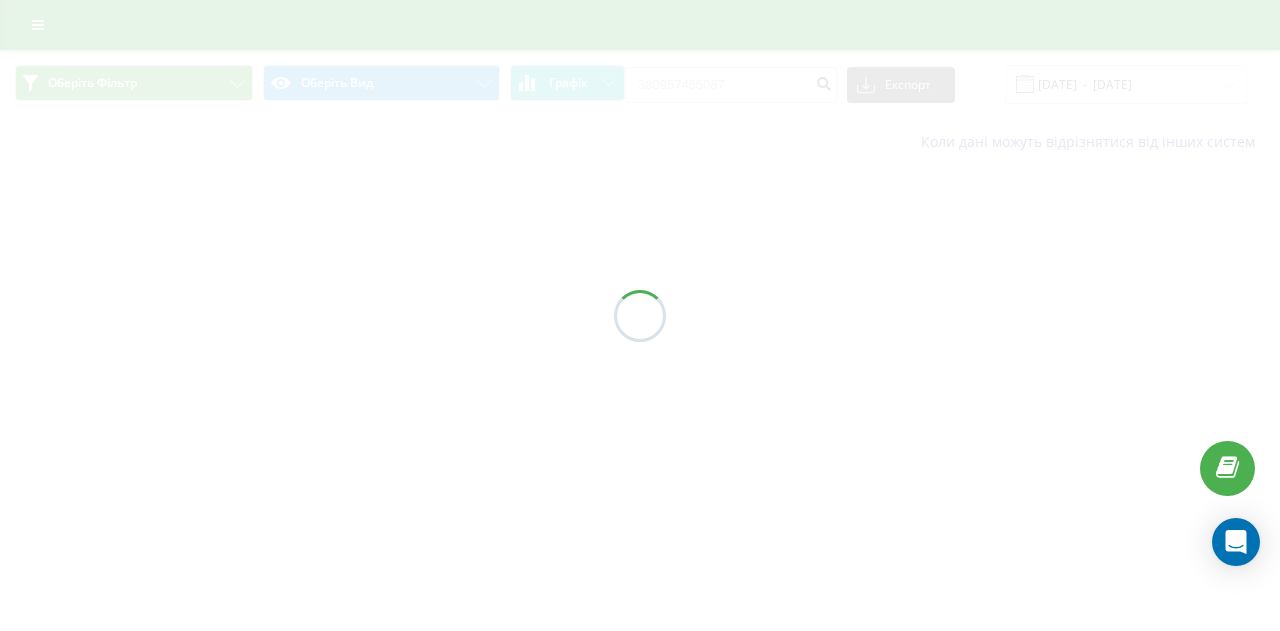 scroll, scrollTop: 0, scrollLeft: 0, axis: both 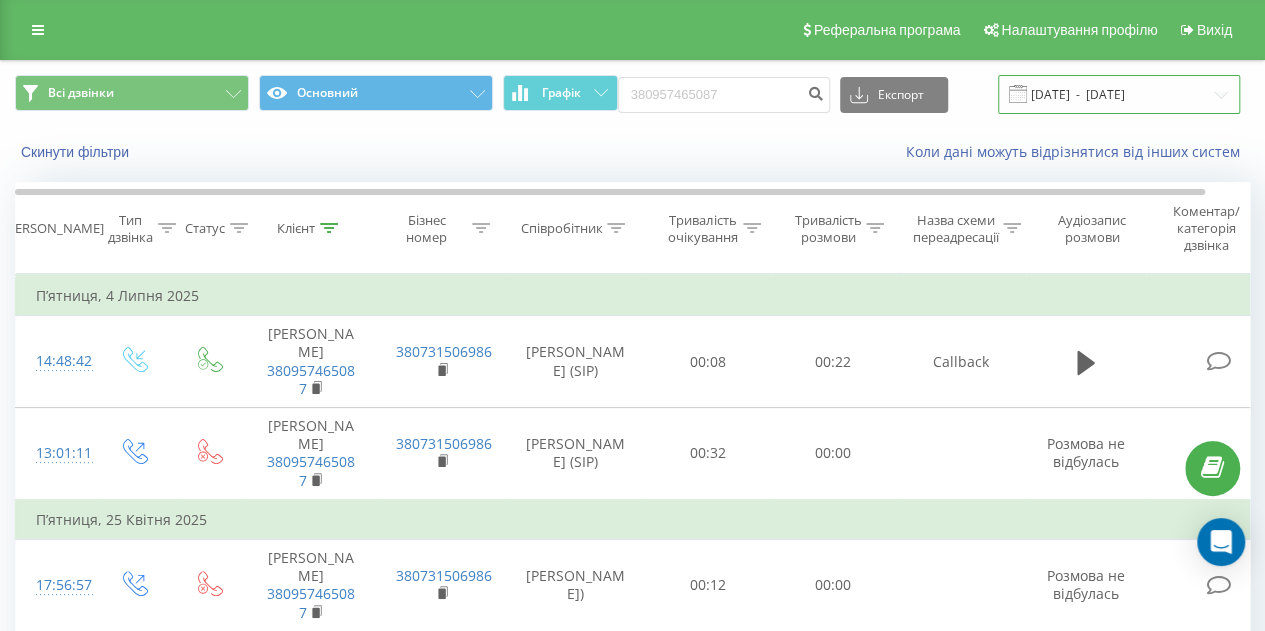 click on "[DATE]  -  [DATE]" at bounding box center (1119, 94) 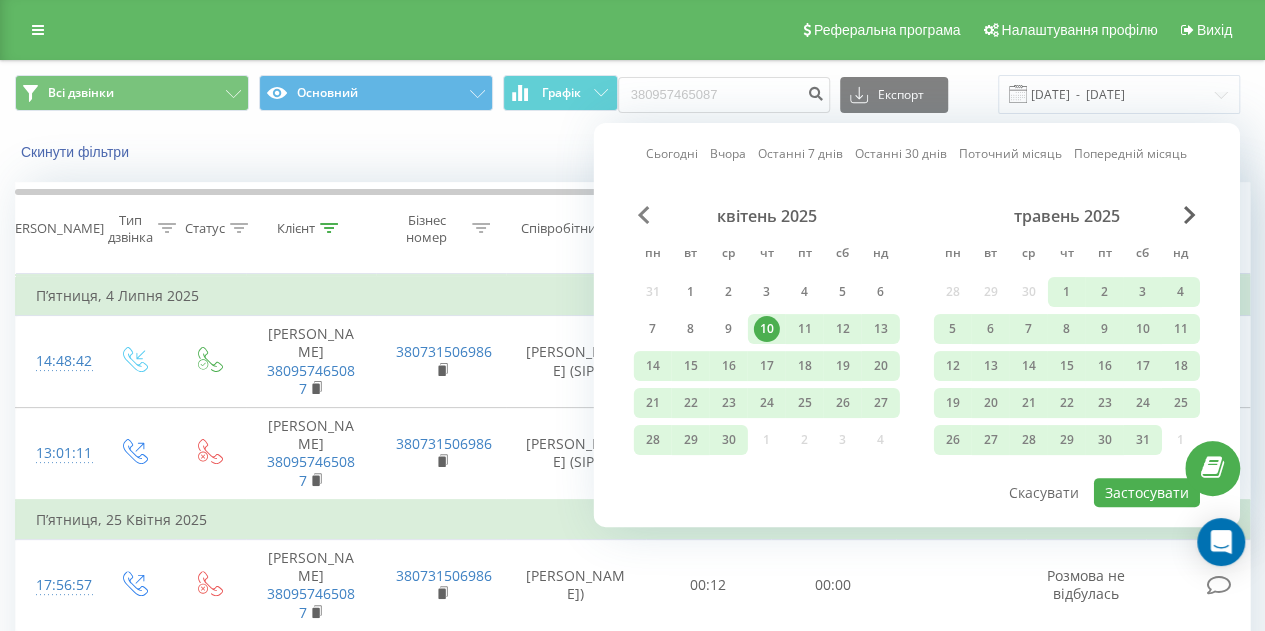 click at bounding box center (644, 215) 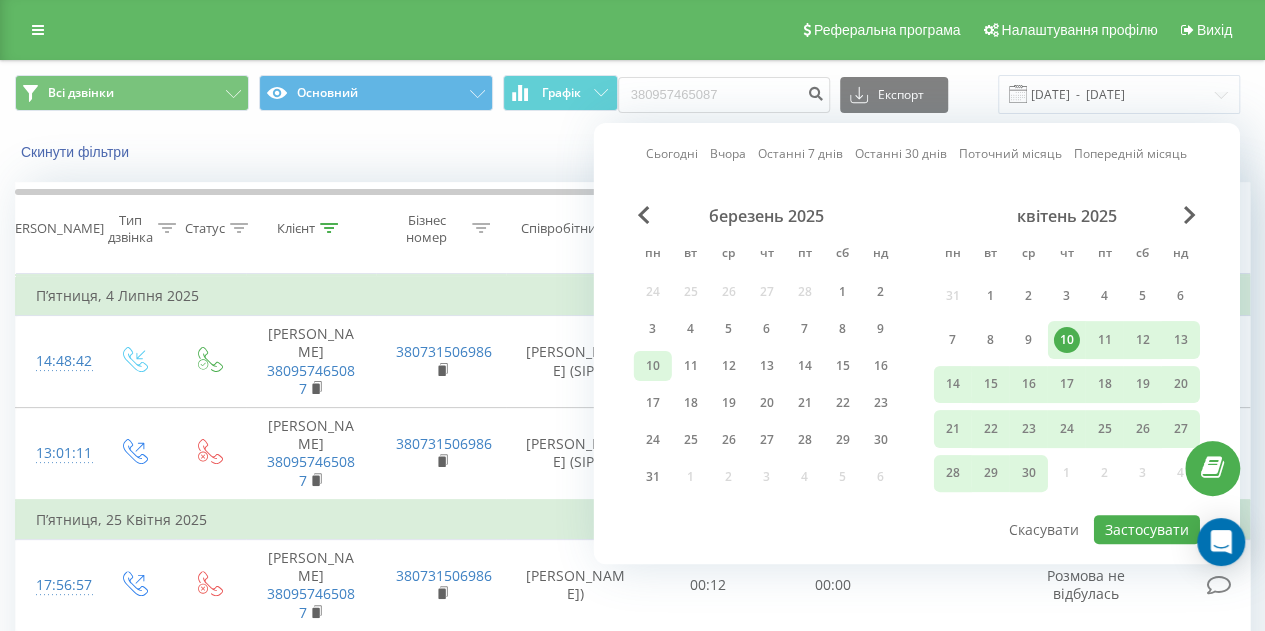 click on "10" at bounding box center (653, 366) 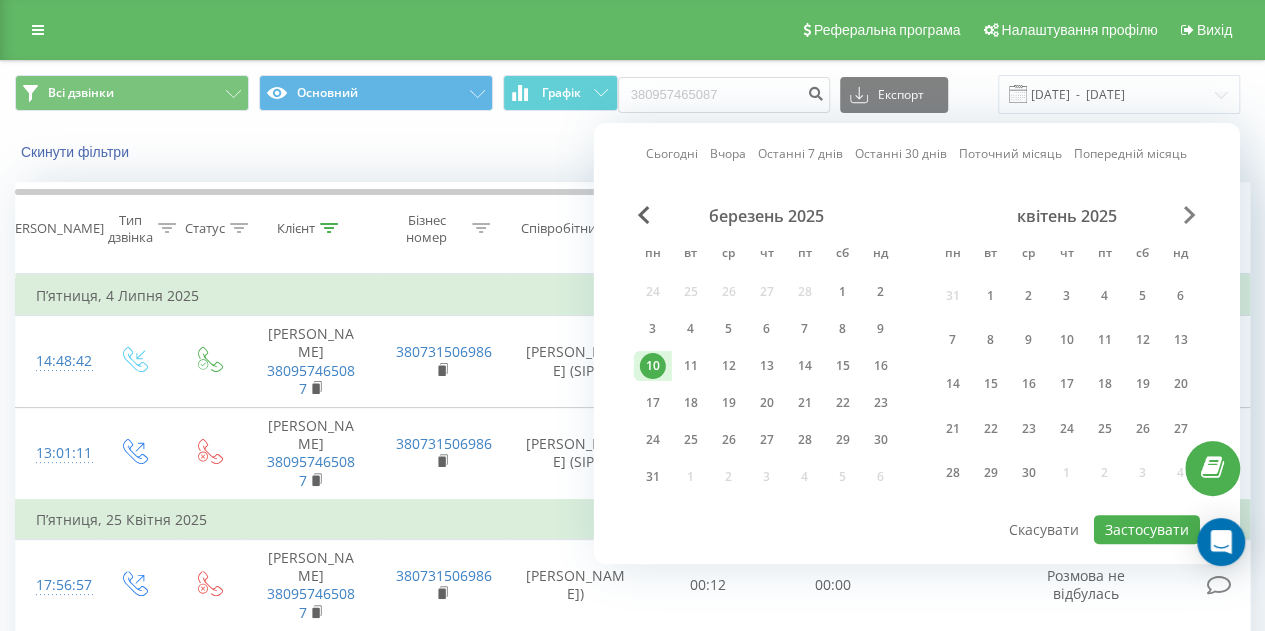 click at bounding box center (1190, 215) 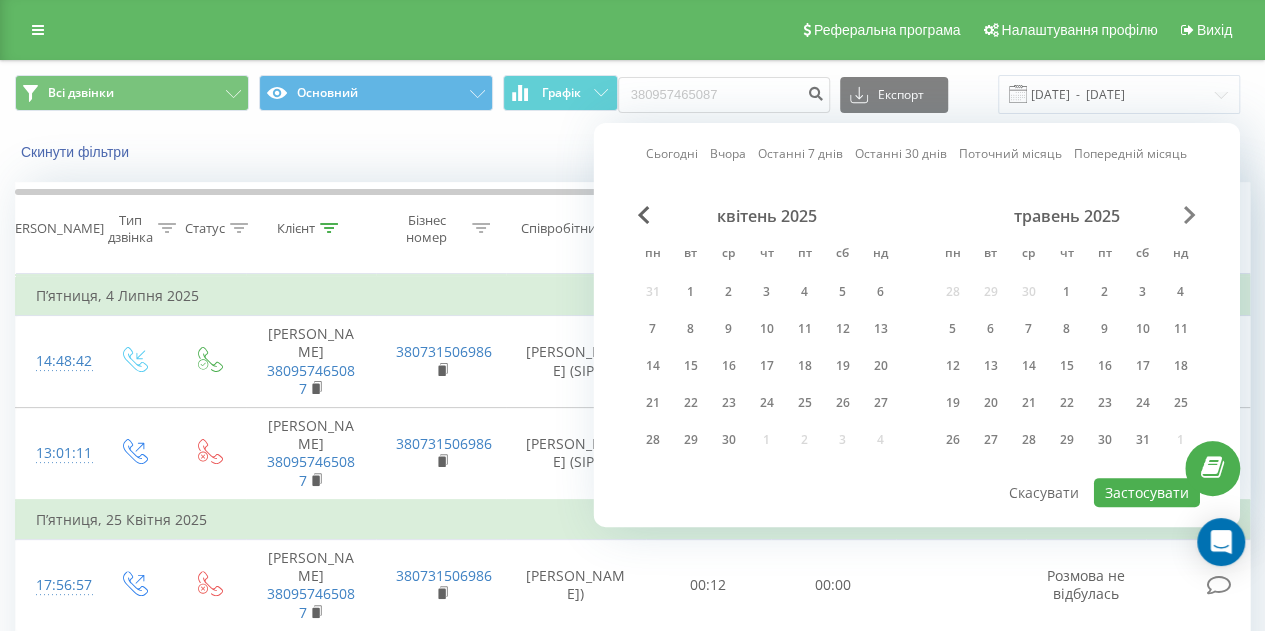 click at bounding box center [1190, 215] 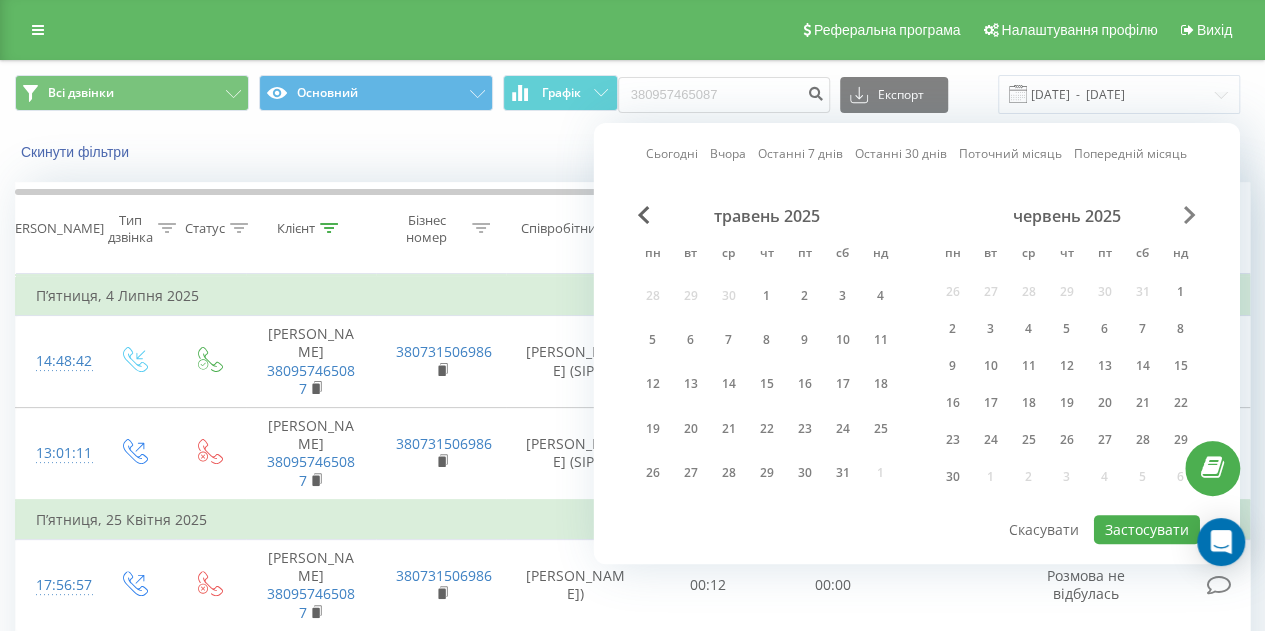 click at bounding box center [1190, 215] 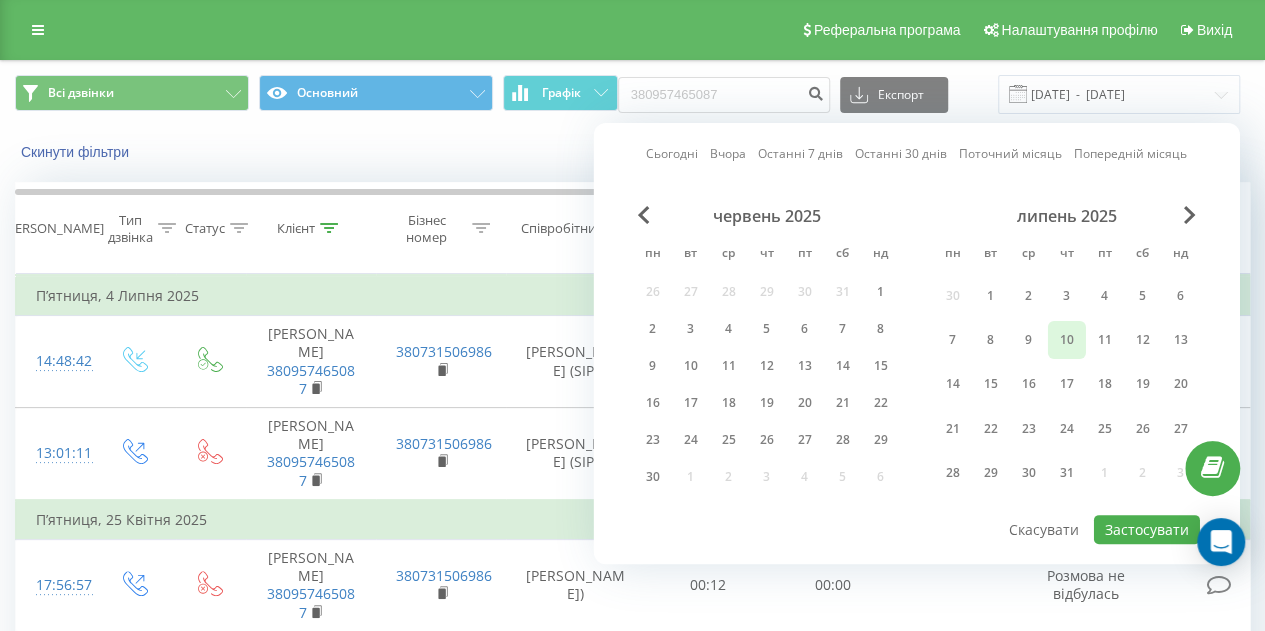 click on "10" at bounding box center [1067, 340] 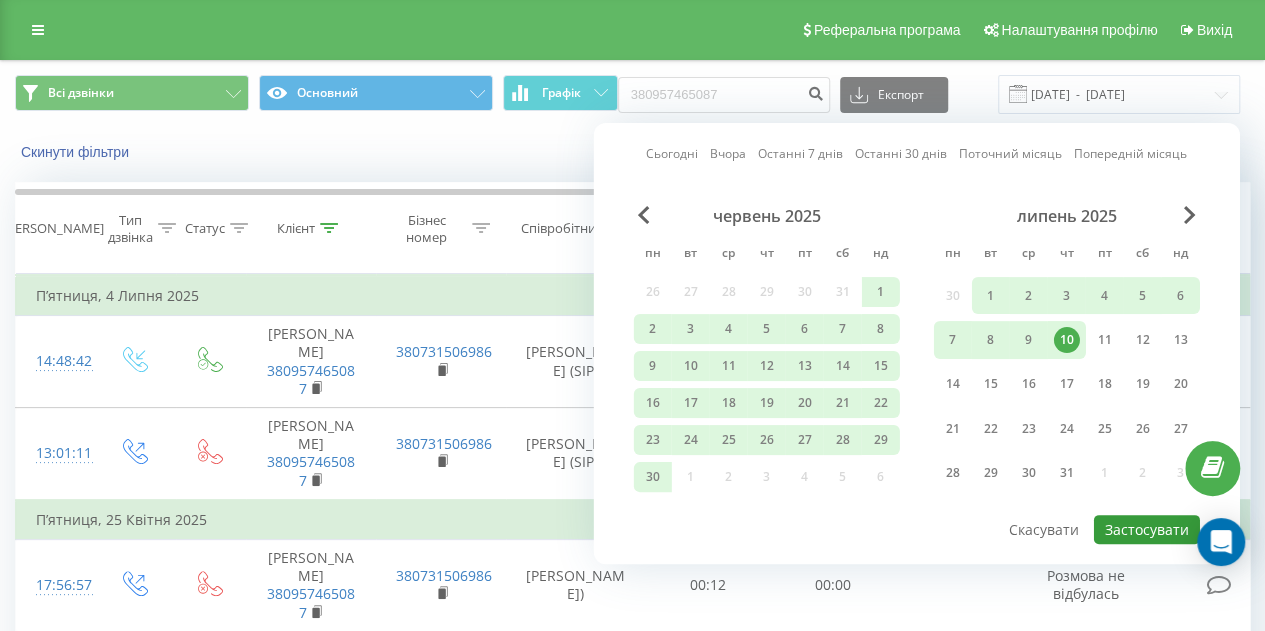 click on "Застосувати" at bounding box center (1147, 529) 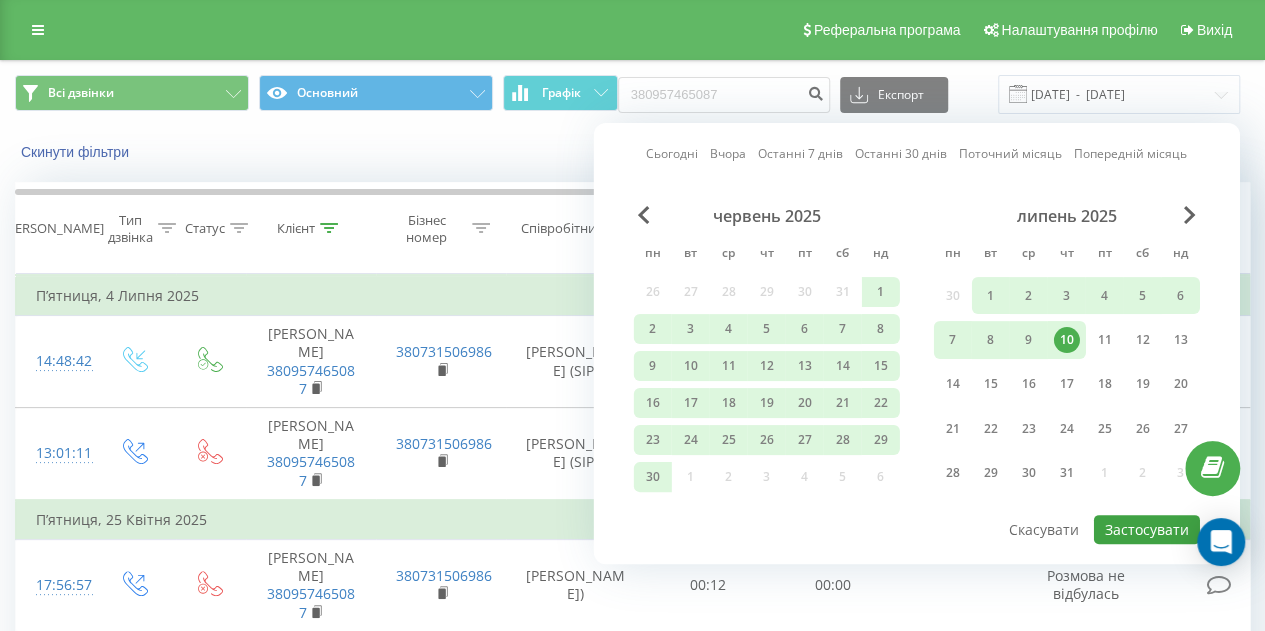 type on "[DATE]  -  [DATE]" 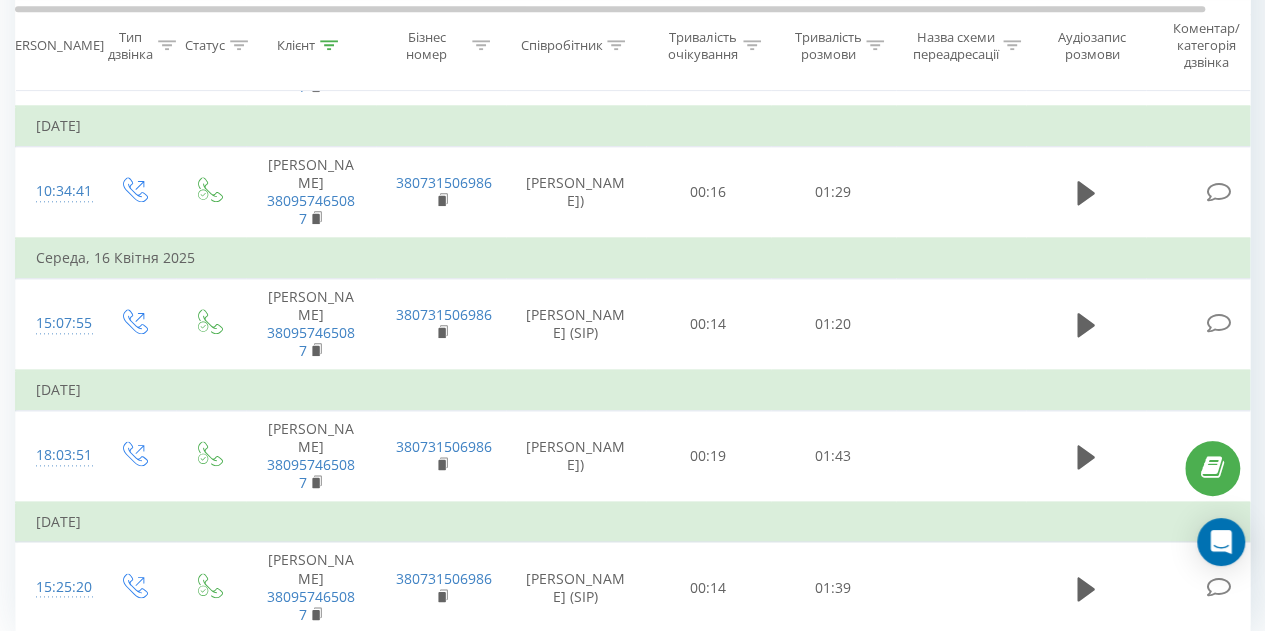 scroll, scrollTop: 1056, scrollLeft: 0, axis: vertical 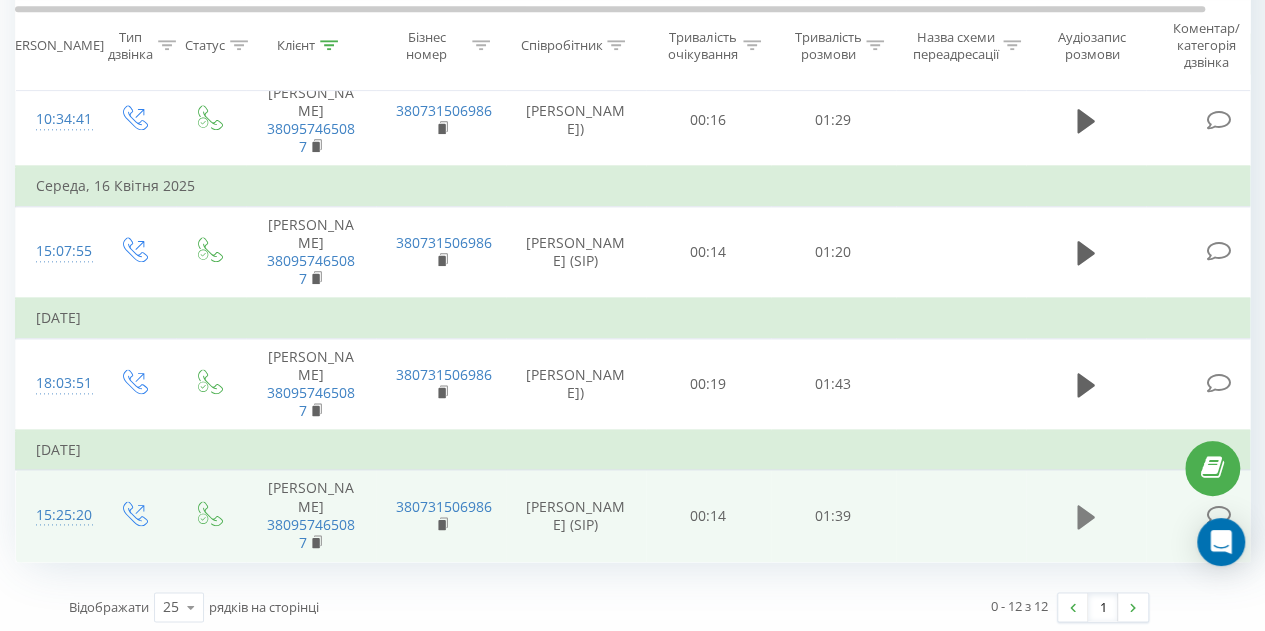 click 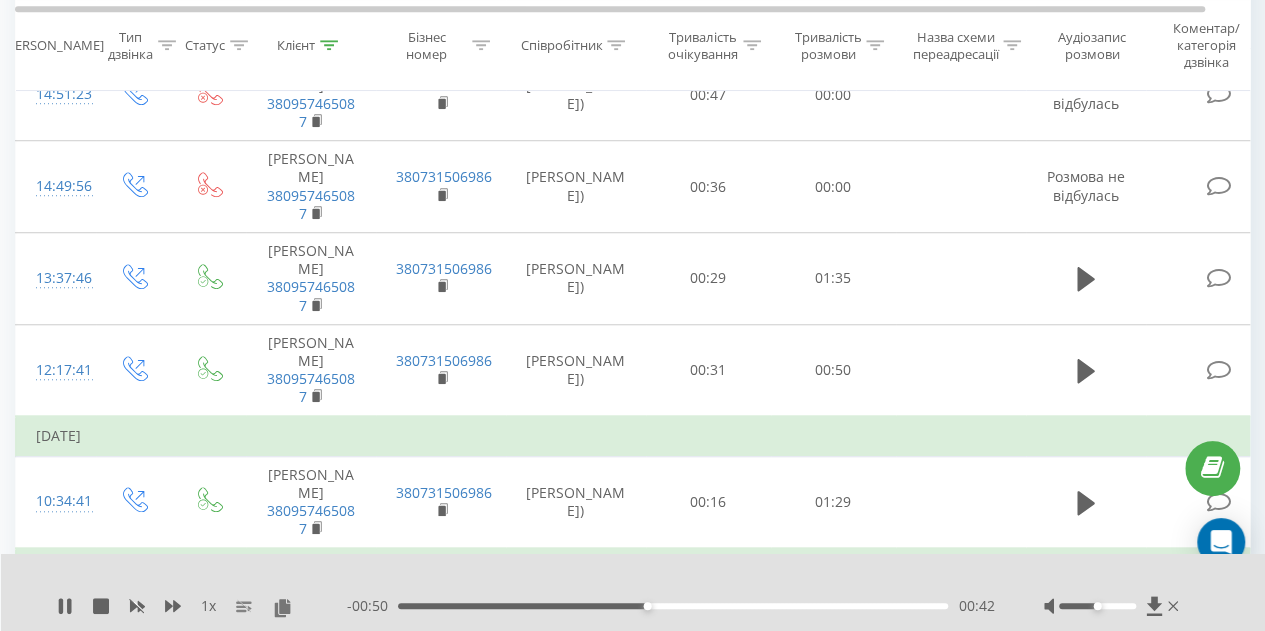 scroll, scrollTop: 656, scrollLeft: 0, axis: vertical 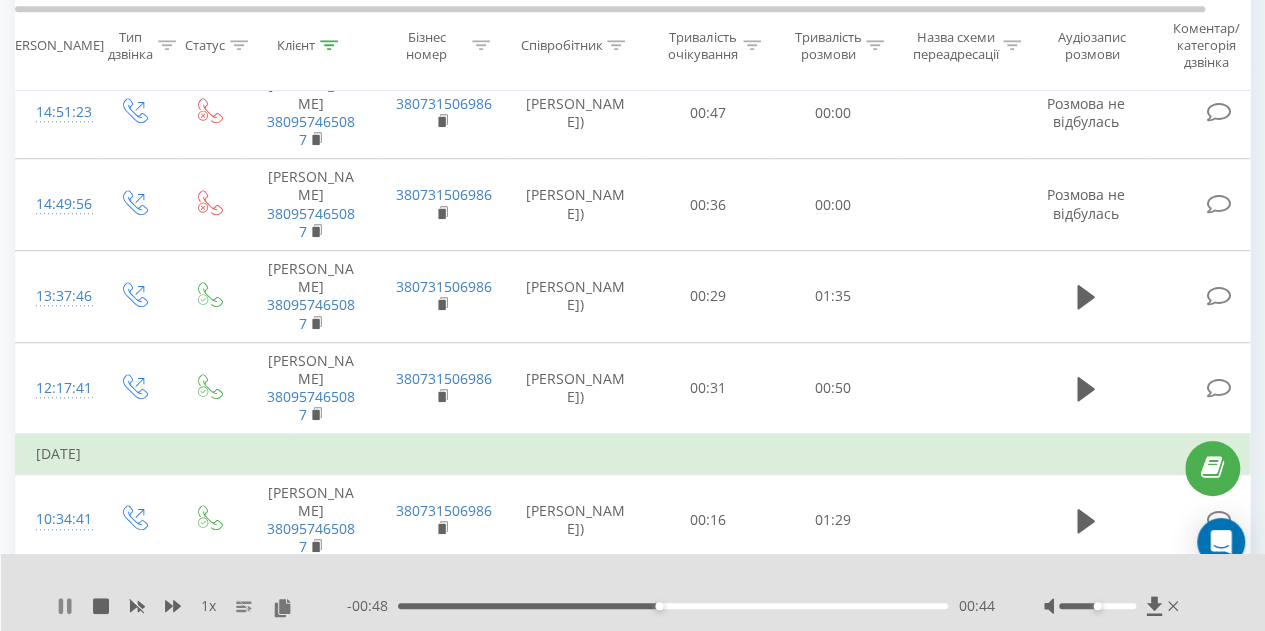 click 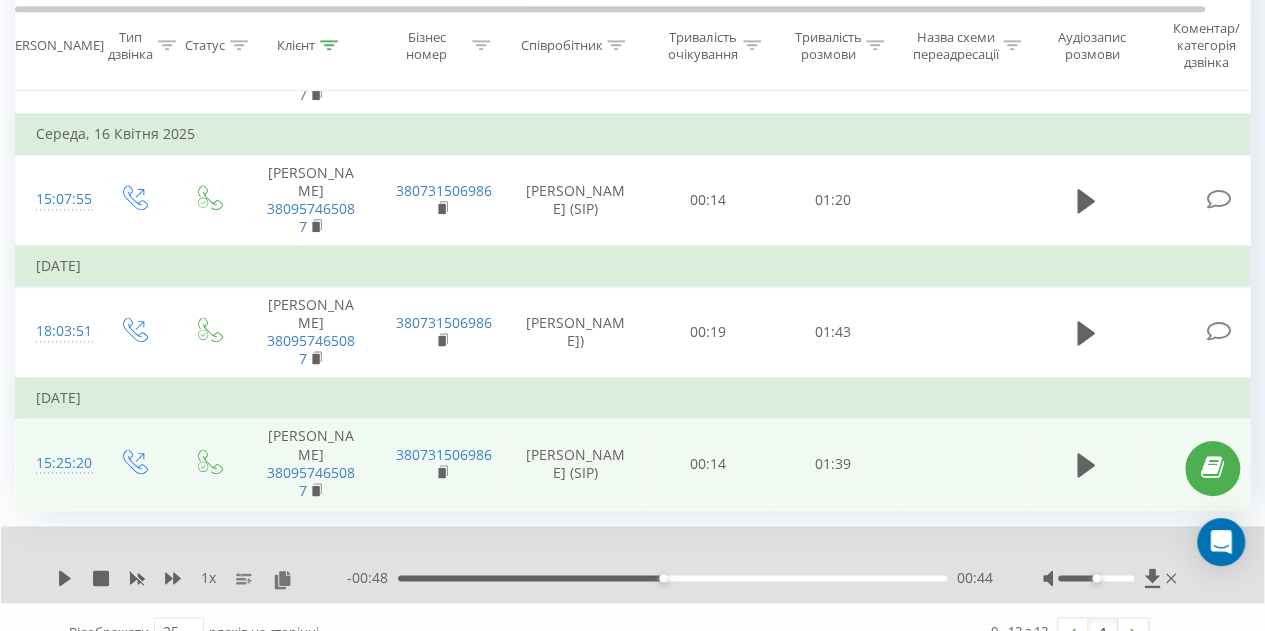 scroll, scrollTop: 1134, scrollLeft: 0, axis: vertical 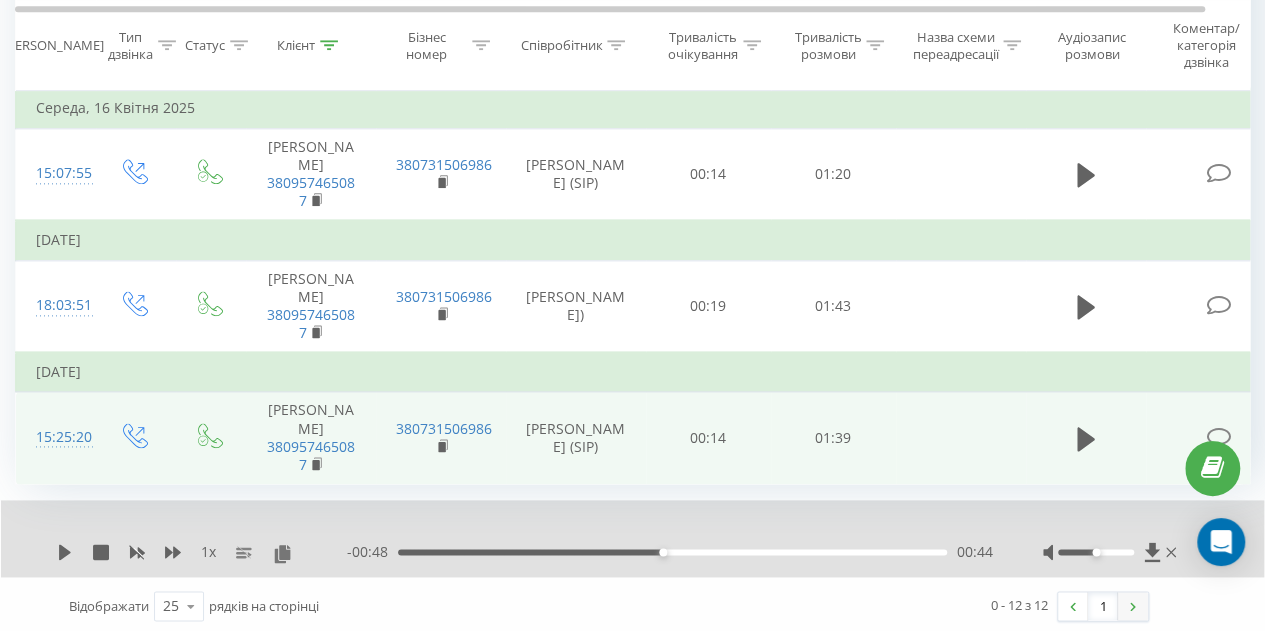 click at bounding box center (1133, 606) 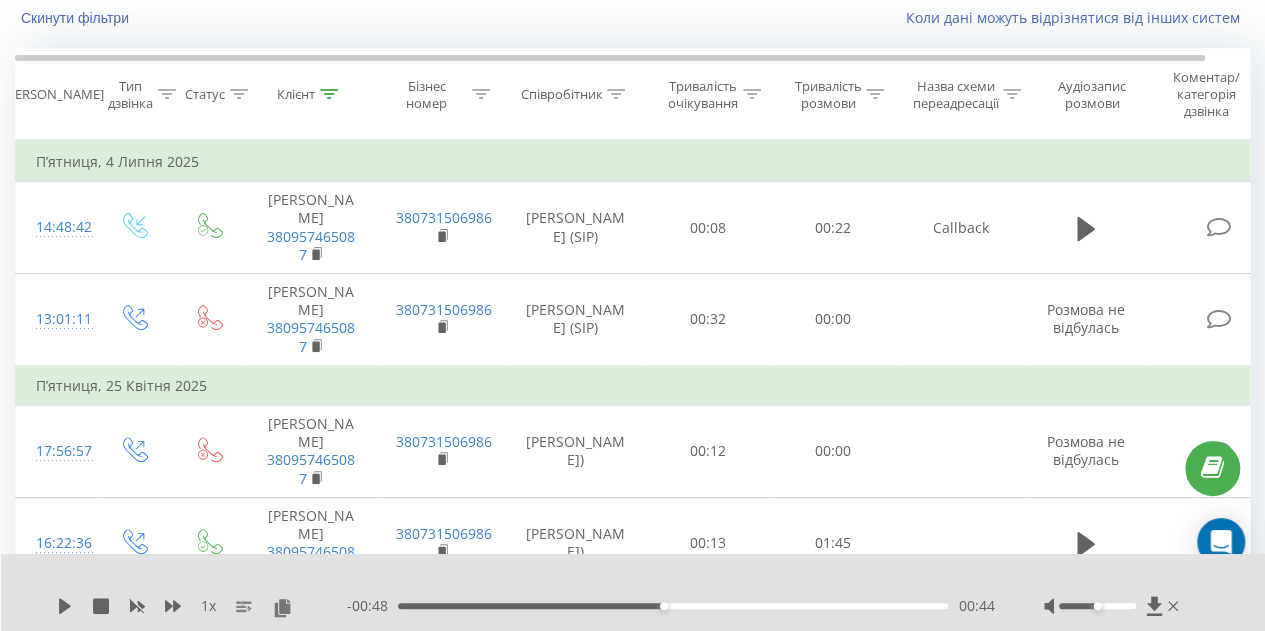 scroll, scrollTop: 0, scrollLeft: 0, axis: both 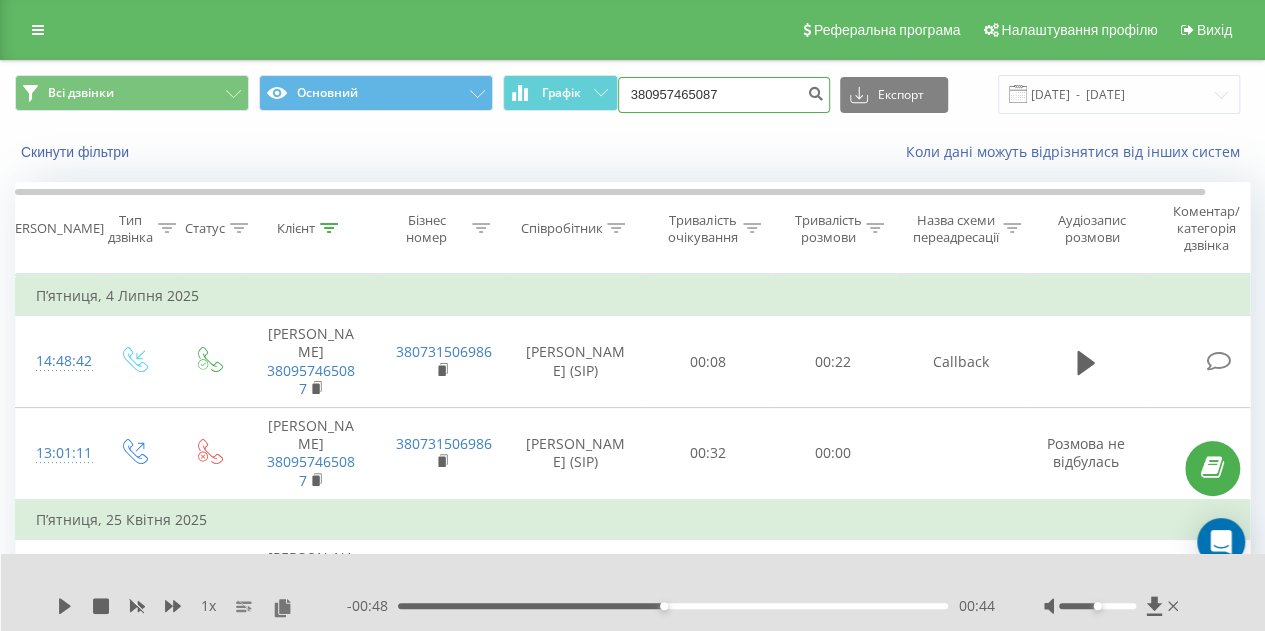 drag, startPoint x: 722, startPoint y: 90, endPoint x: 628, endPoint y: 90, distance: 94 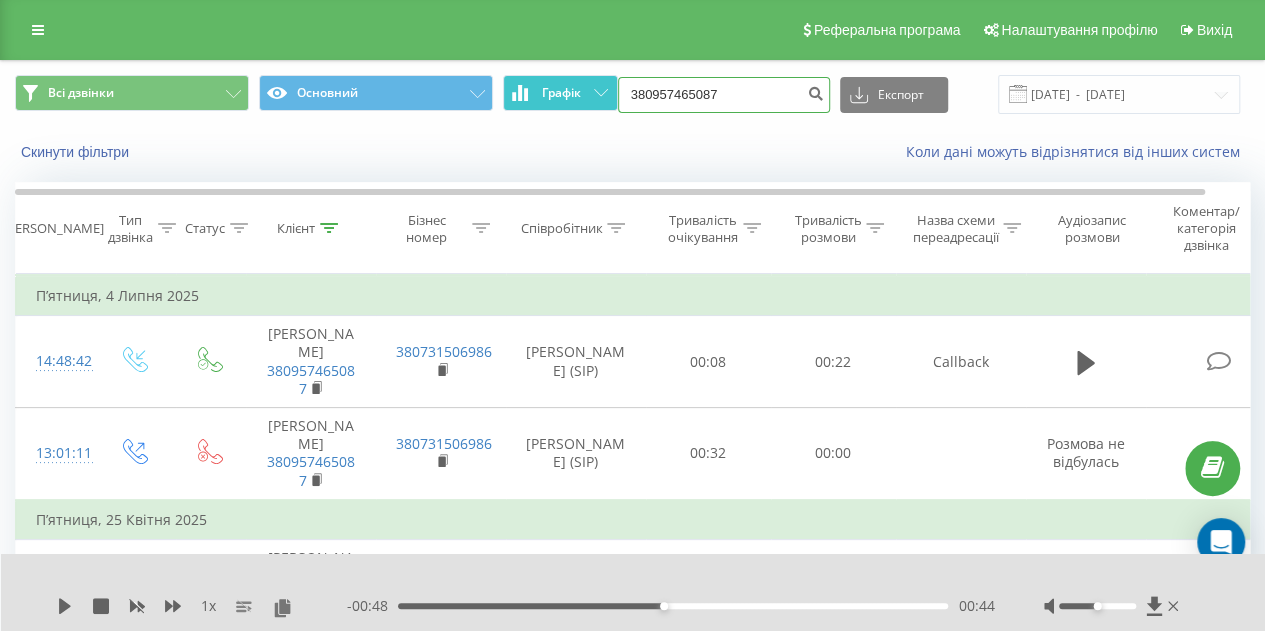 paste on "[PHONE_NUMBER]" 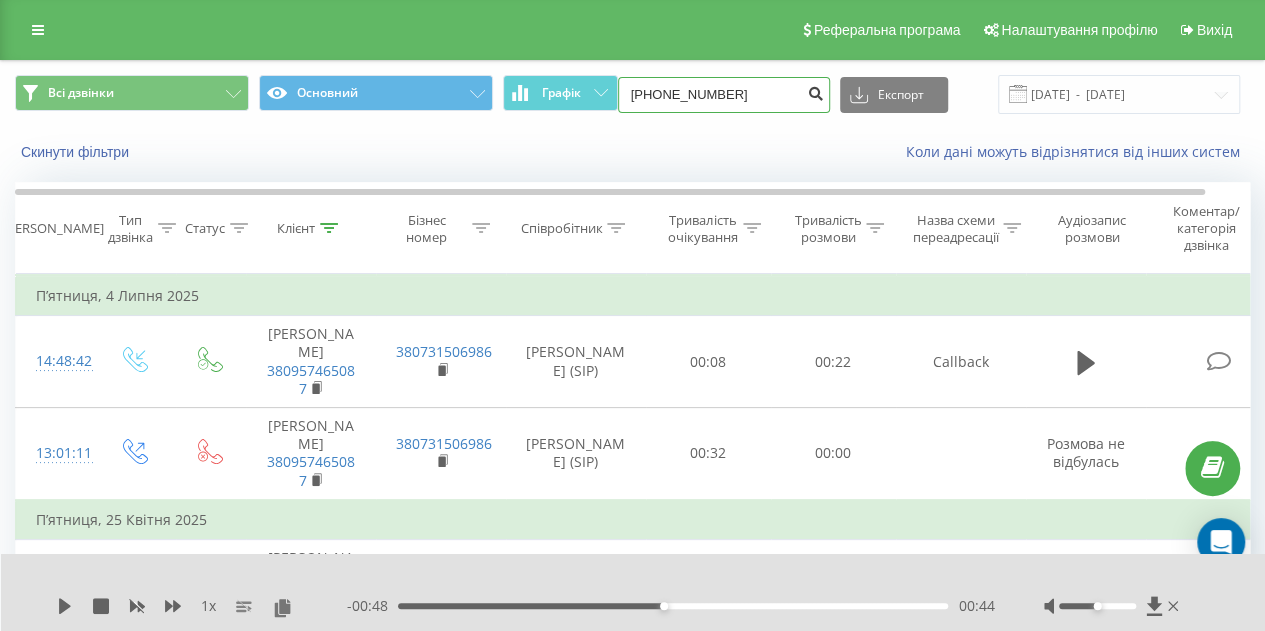 type on "[PHONE_NUMBER]" 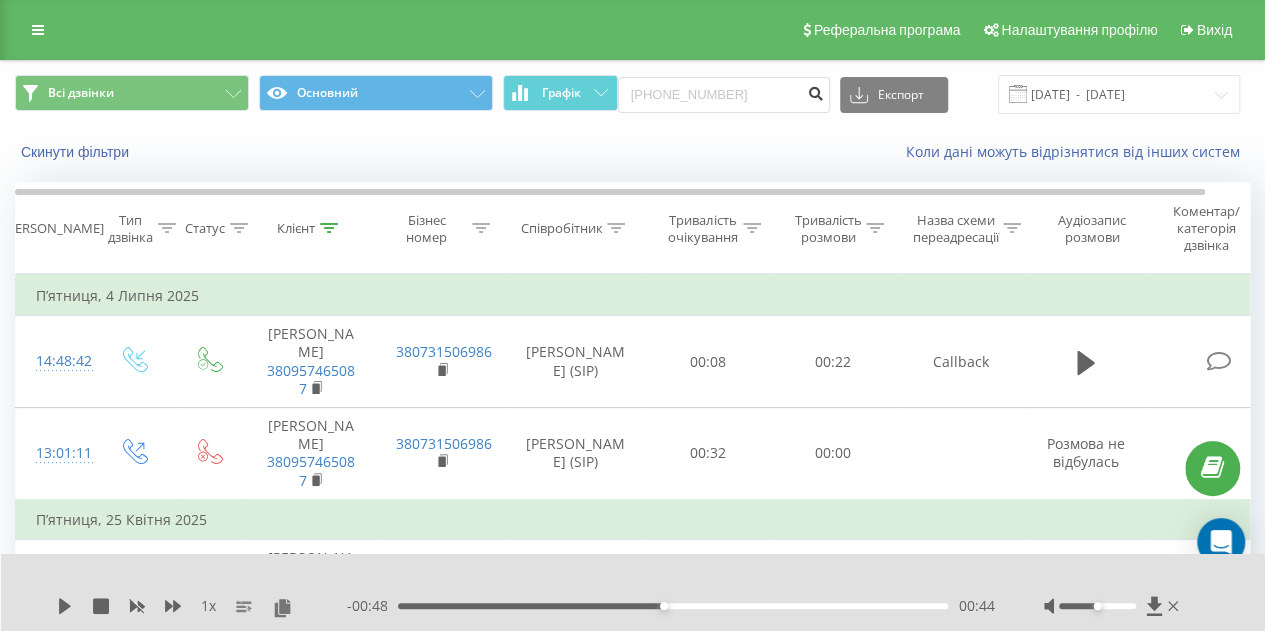 click at bounding box center (816, 91) 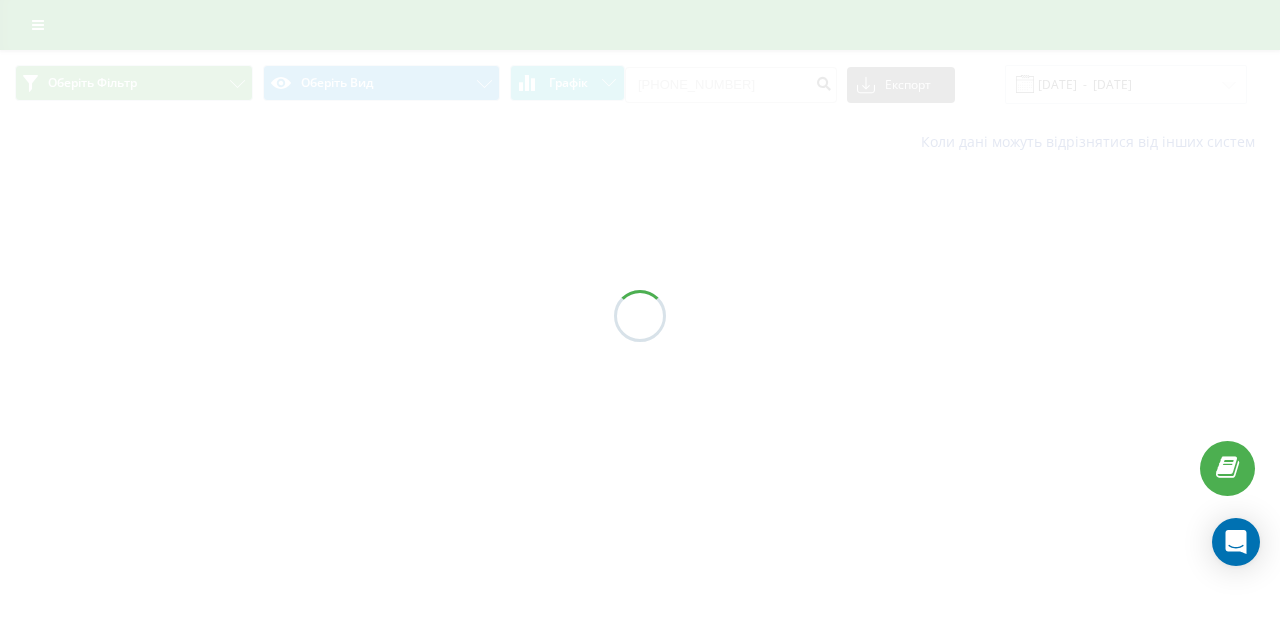 scroll, scrollTop: 0, scrollLeft: 0, axis: both 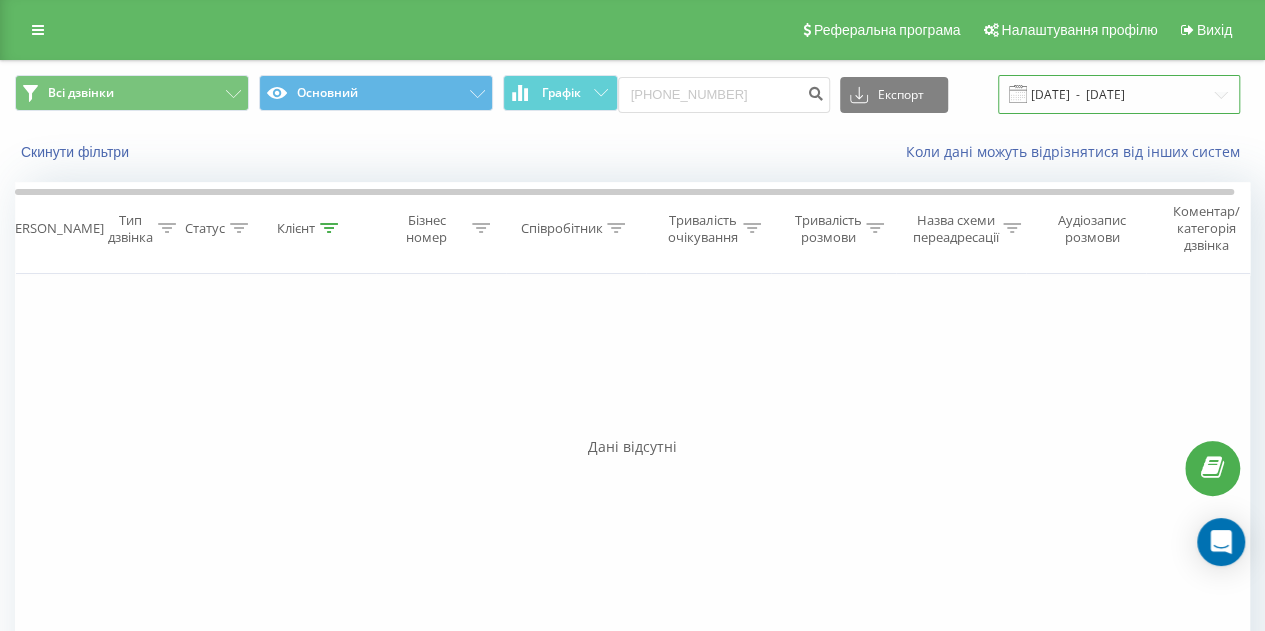 click on "[DATE]  -  [DATE]" at bounding box center [1119, 94] 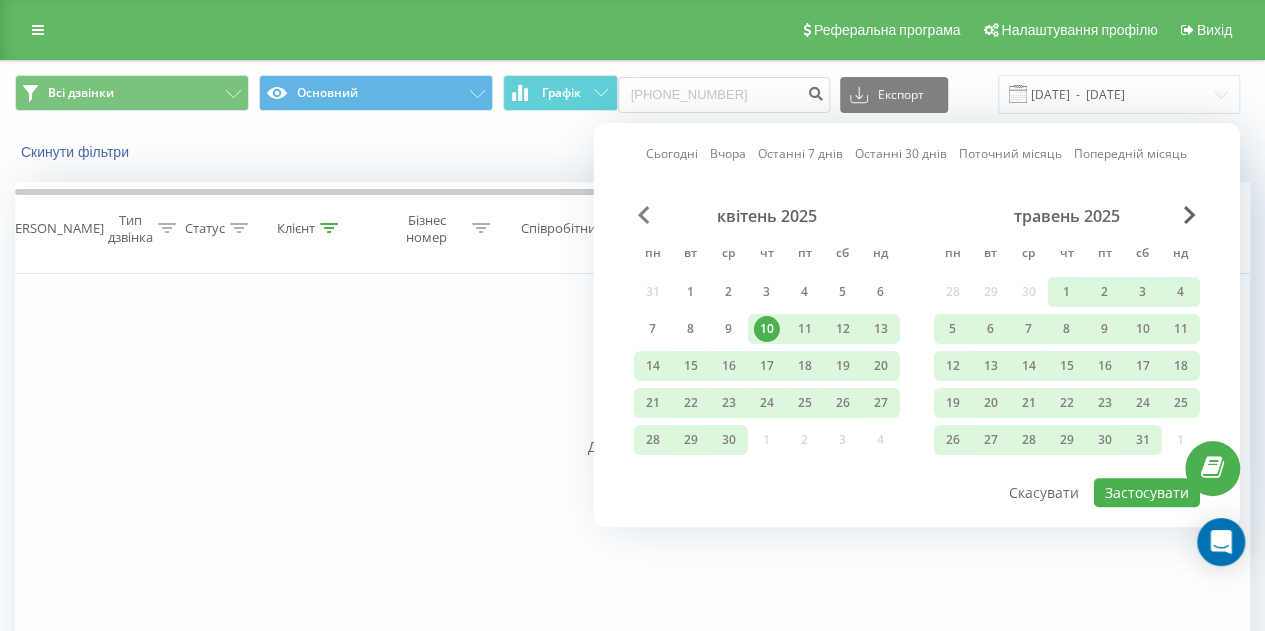 click at bounding box center [644, 215] 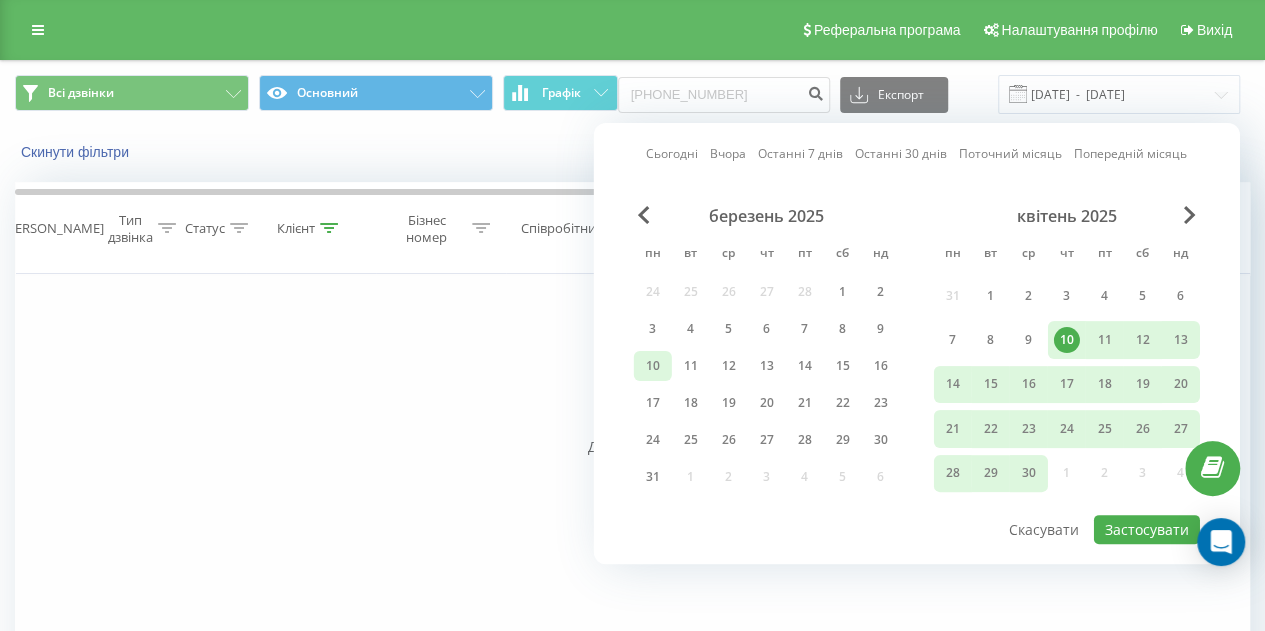 click on "10" at bounding box center (653, 366) 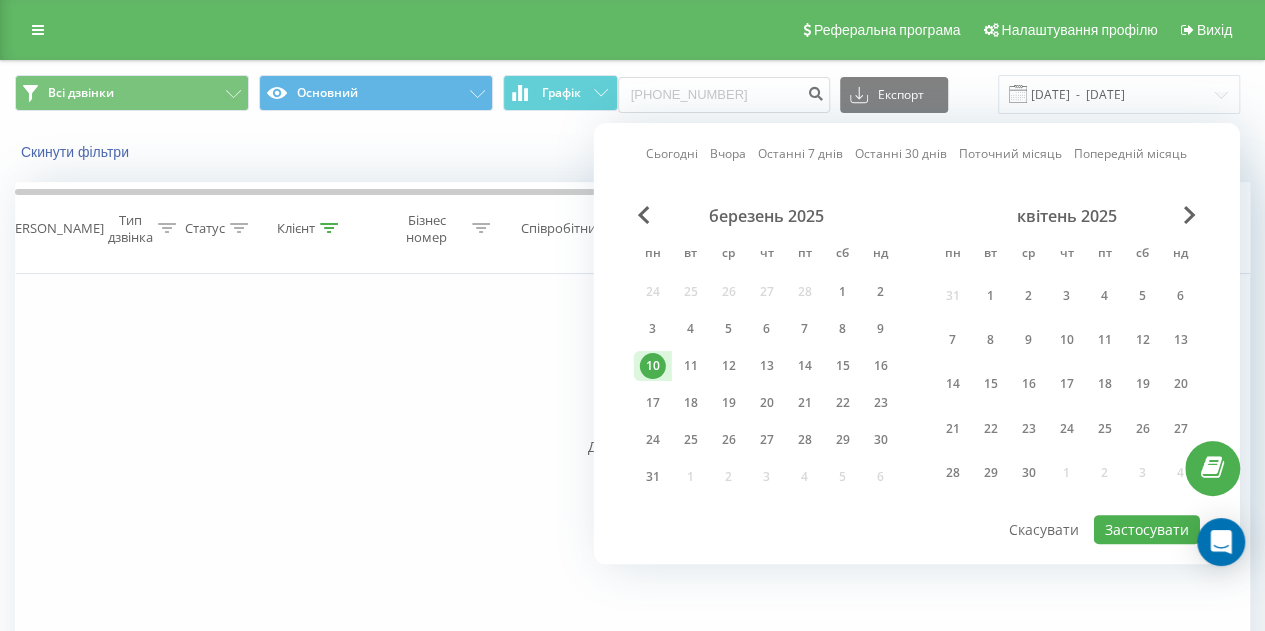 click on "Сьогодні Вчора Останні 7 днів Останні 30 днів Поточний місяць Попередній місяць [DATE] пн вт ср чт пт сб нд 24 25 26 27 28 1 2 3 4 5 6 7 8 9 10 11 12 13 14 15 16 17 18 19 20 21 22 23 24 25 26 27 28 29 30 31 1 2 3 4 5 [DATE] вт ср чт пт сб нд 31 1 2 3 4 5 6 7 8 9 10 11 12 13 14 15 16 17 18 19 20 21 22 23 24 25 26 27 28 29 30 1 2 3 4 Застосувати Скасувати" at bounding box center (917, 343) 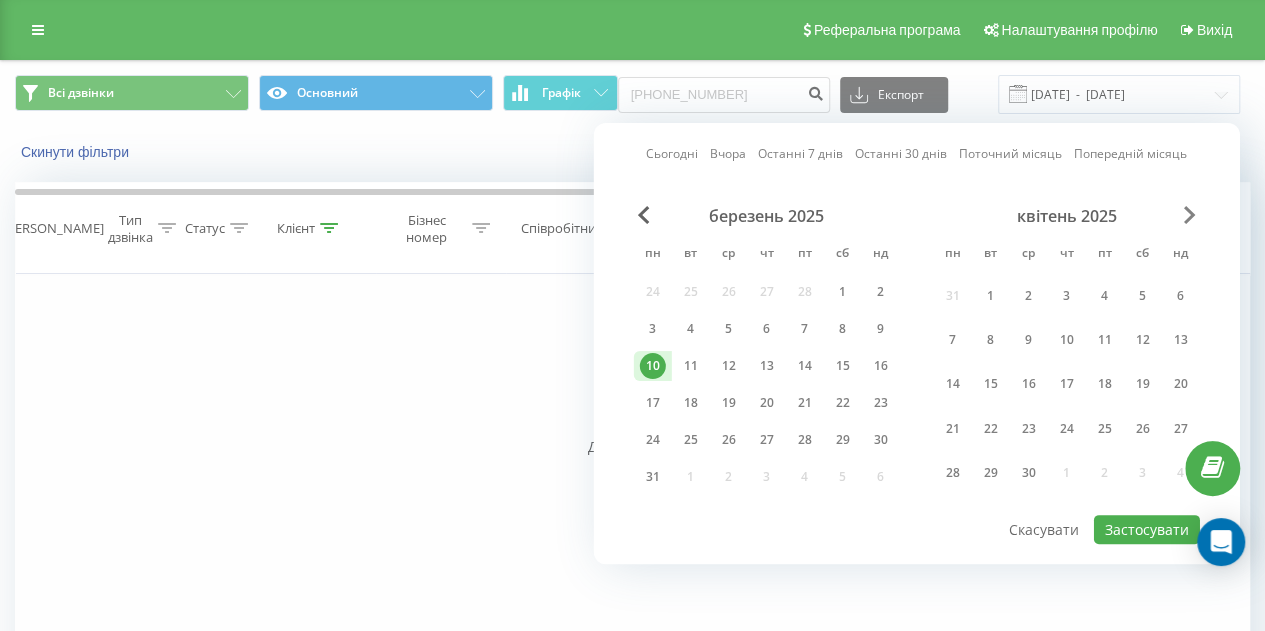 click at bounding box center [1190, 215] 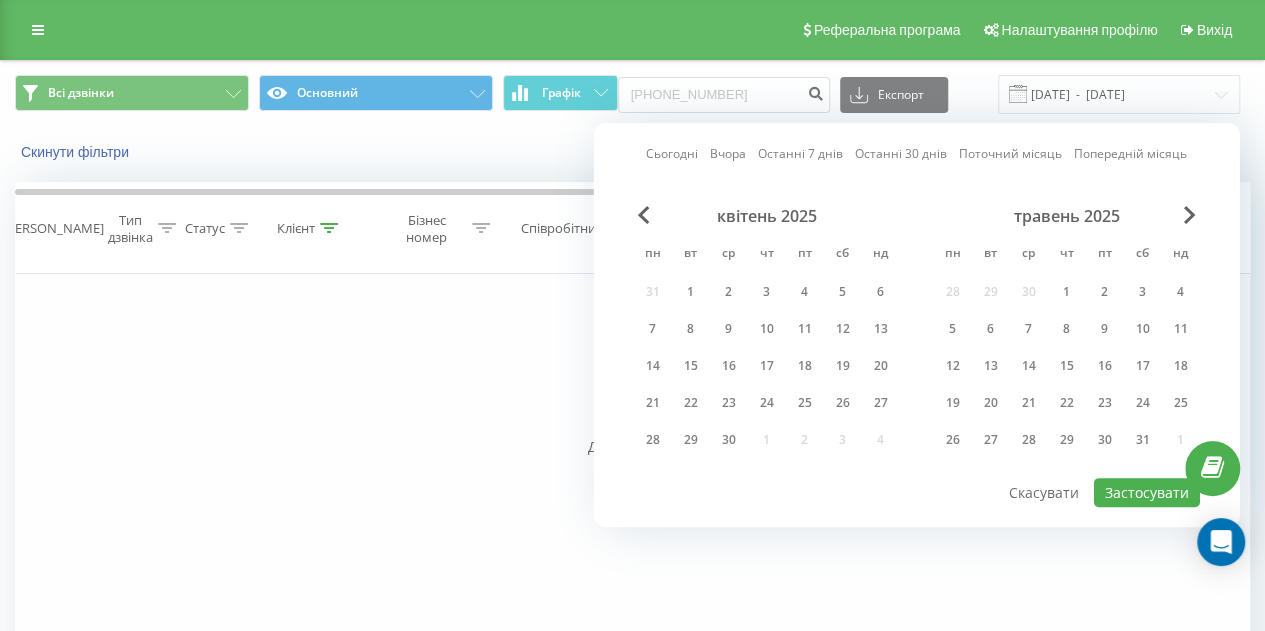 click on "травень 2025" at bounding box center [1067, 216] 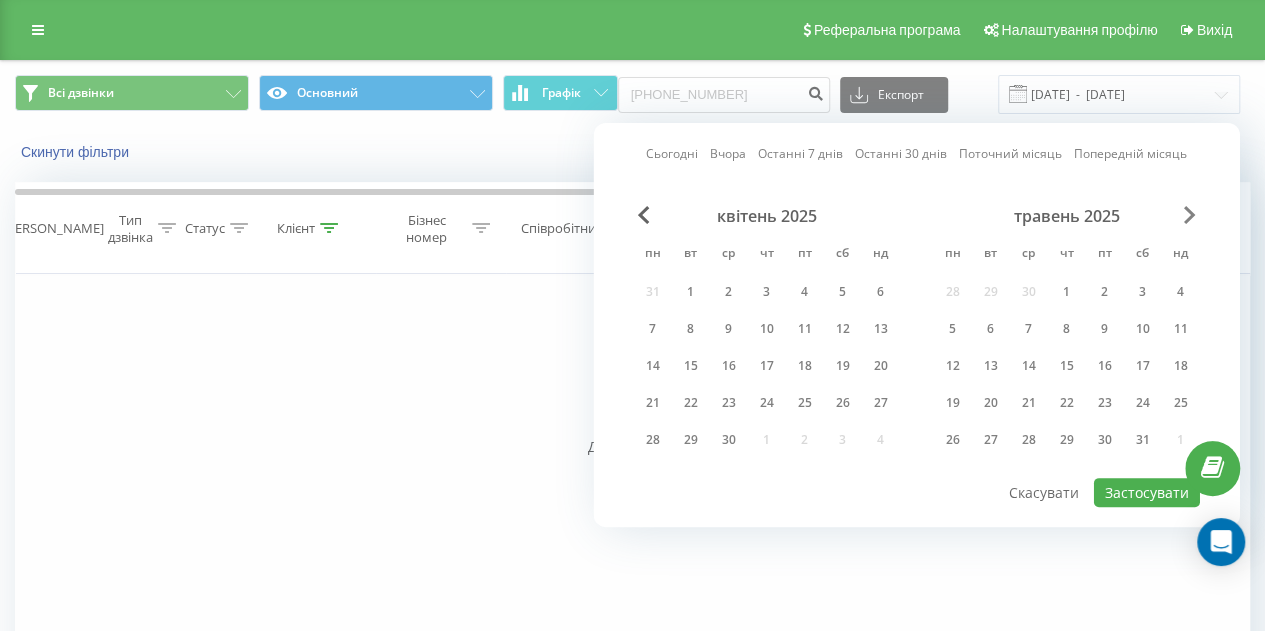 click at bounding box center [1190, 215] 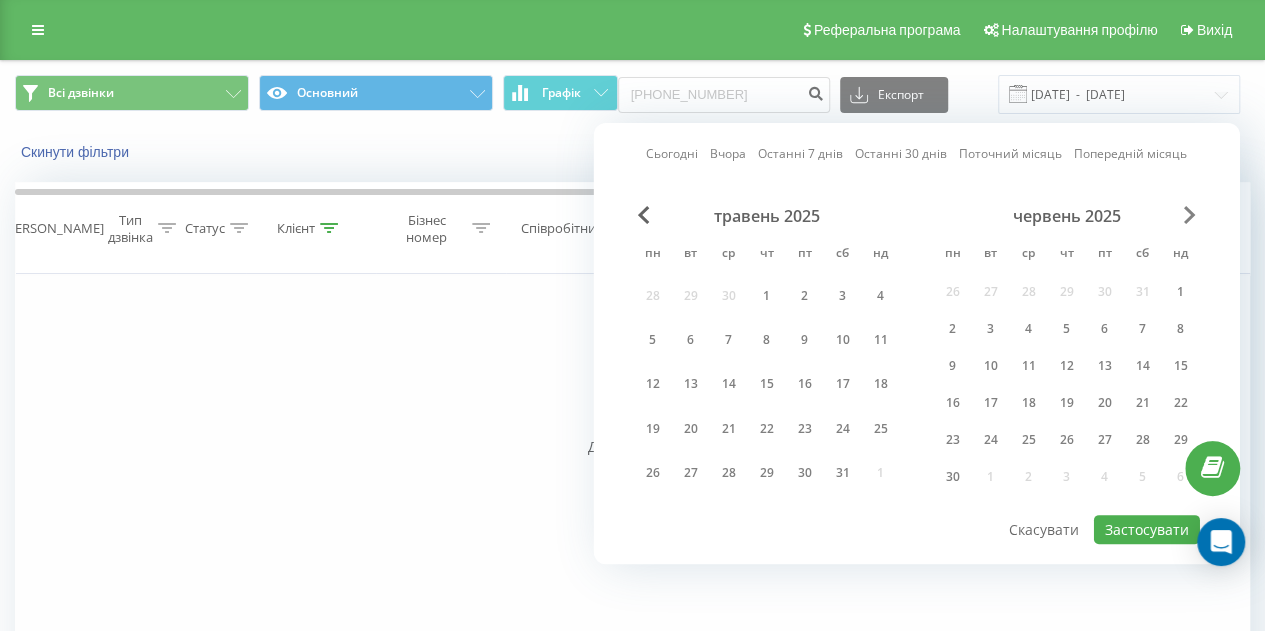 click at bounding box center (1190, 215) 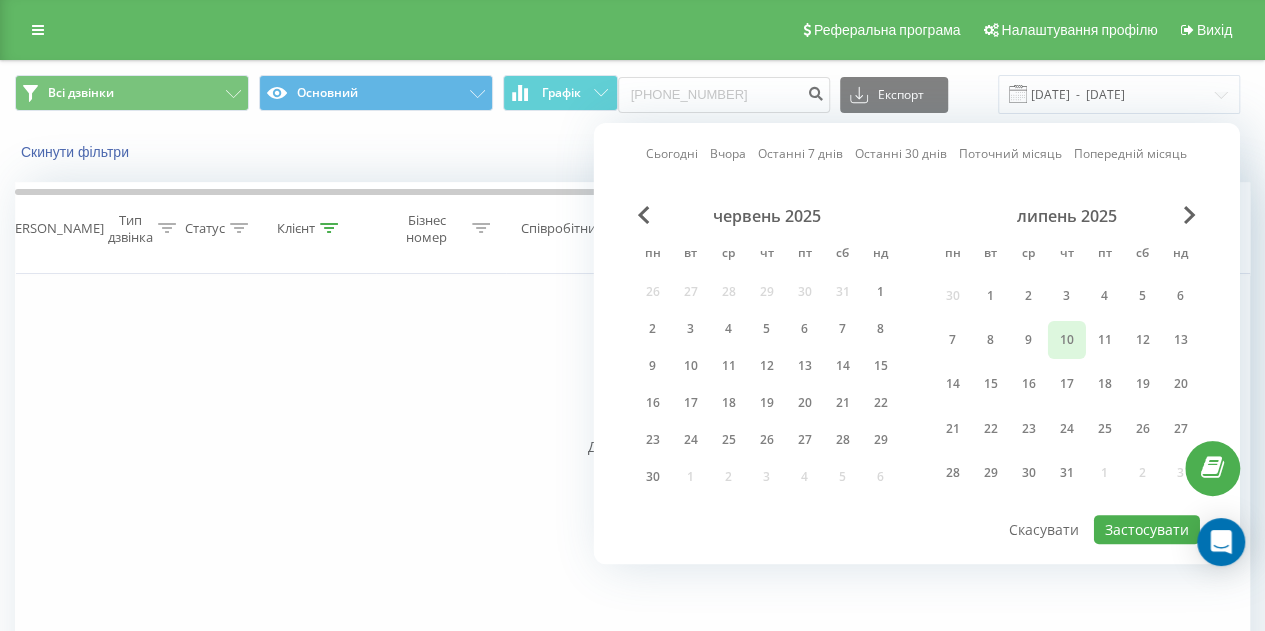 click on "10" at bounding box center [1067, 340] 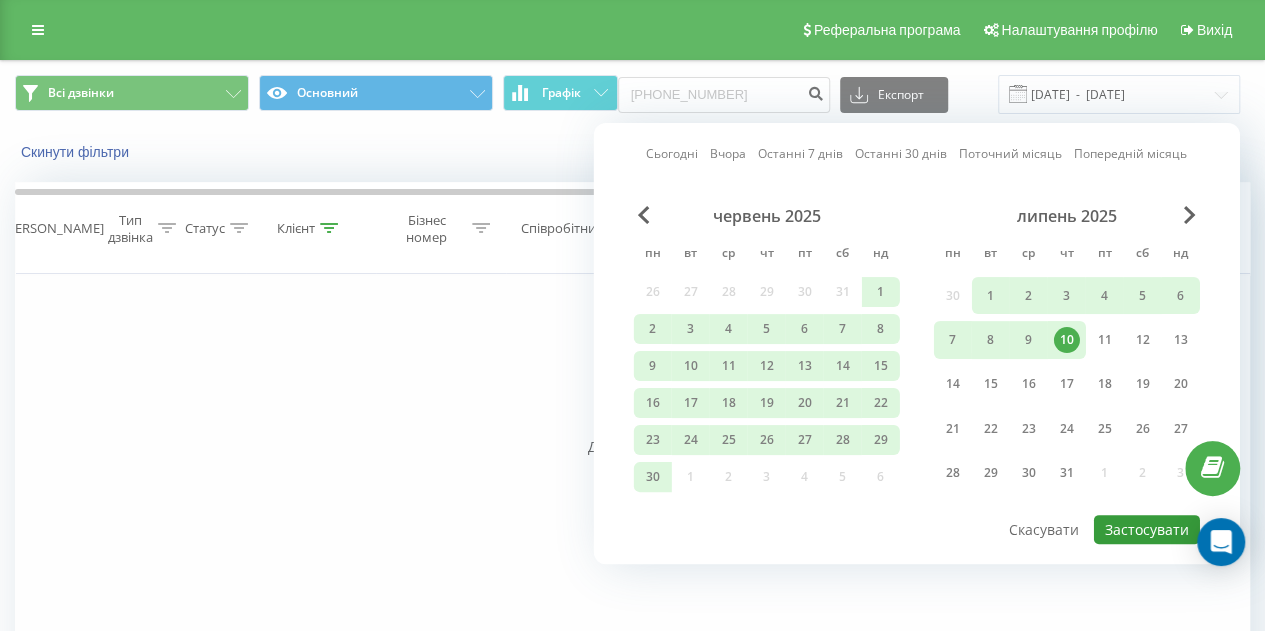 click on "Застосувати" at bounding box center [1147, 529] 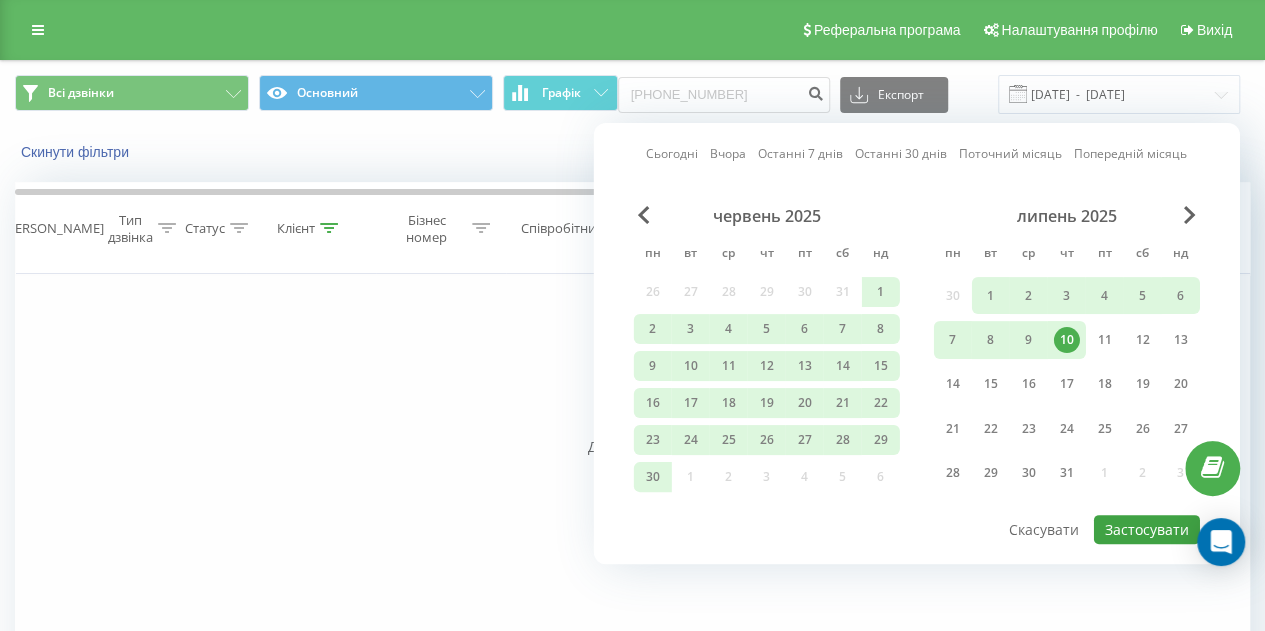 type on "10.03.2025  -  10.07.2025" 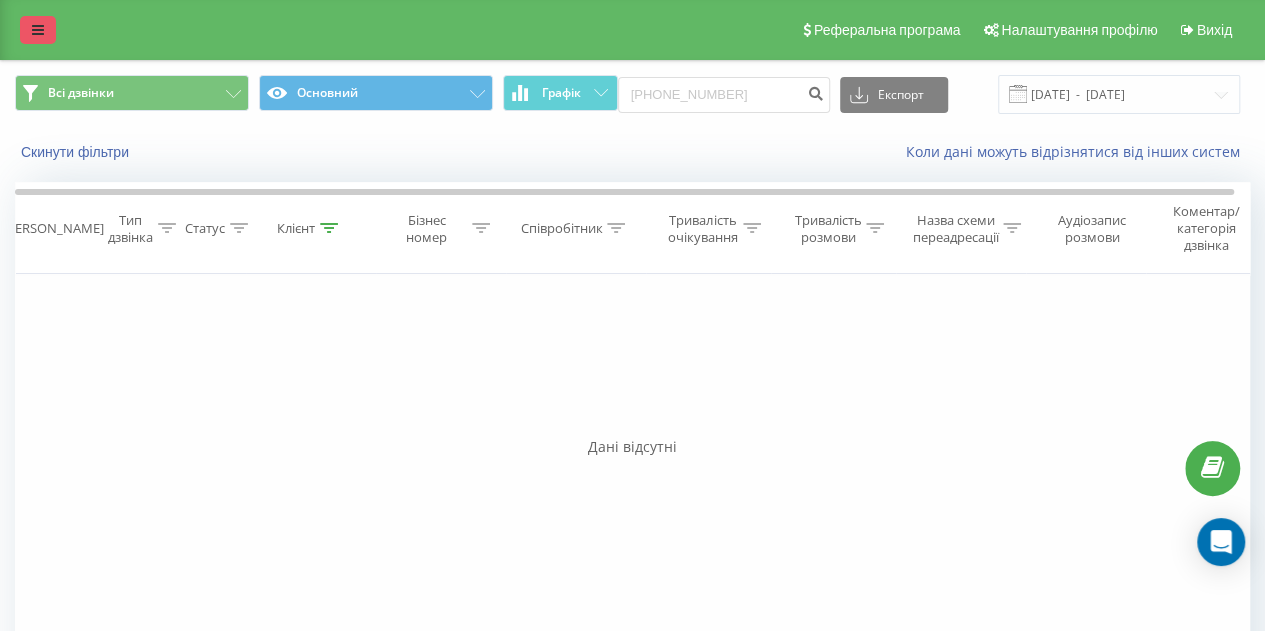 click at bounding box center [38, 30] 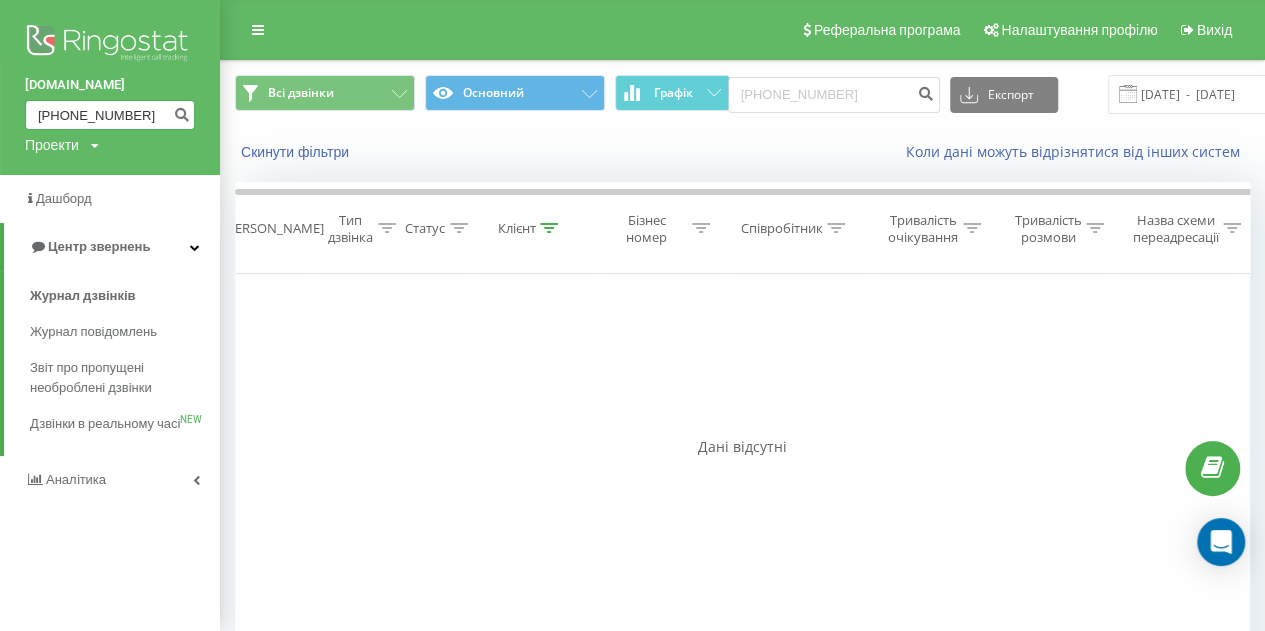 drag, startPoint x: 142, startPoint y: 108, endPoint x: 4, endPoint y: 106, distance: 138.0145 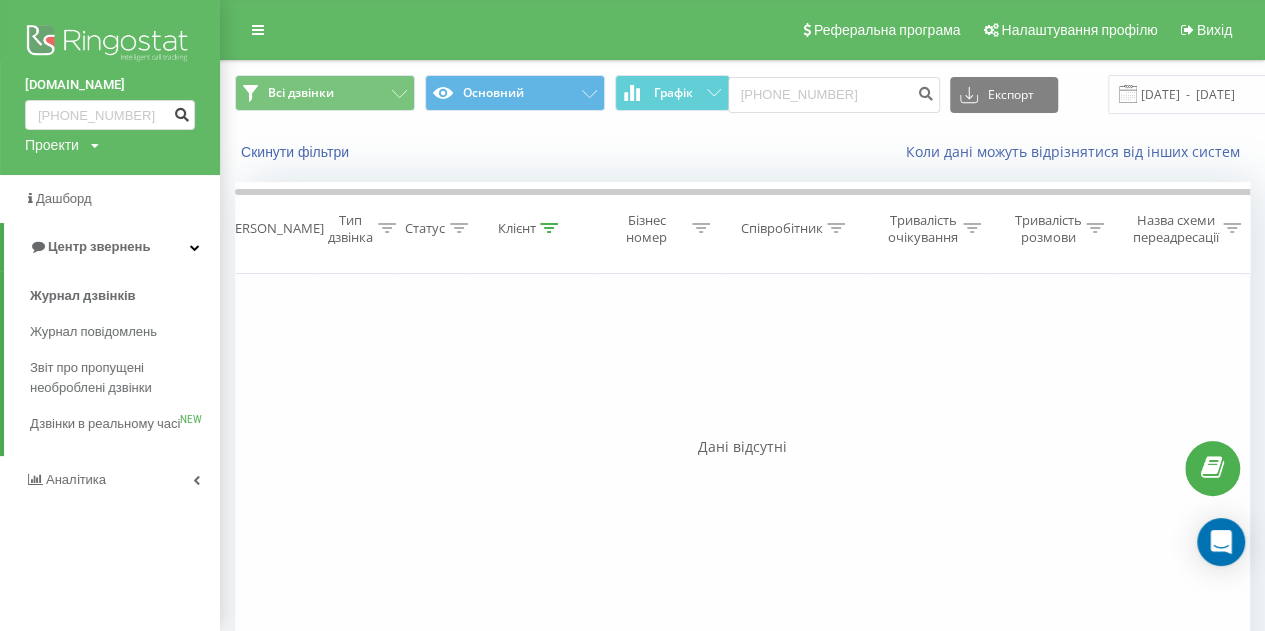 click at bounding box center (181, 112) 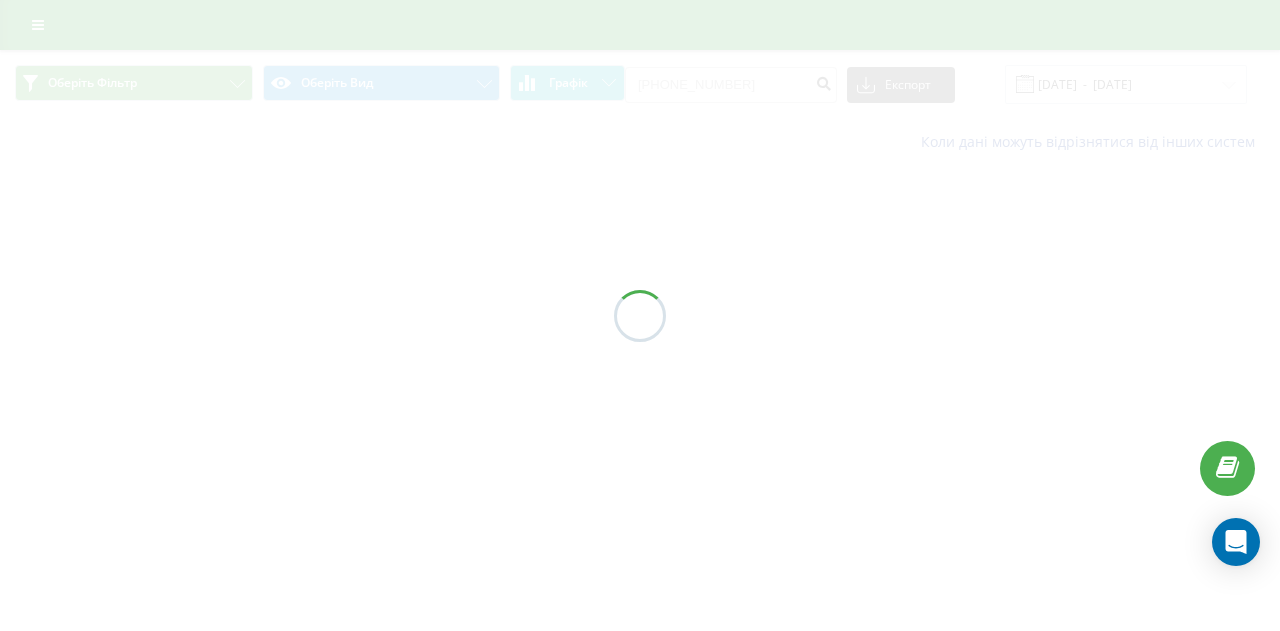 scroll, scrollTop: 0, scrollLeft: 0, axis: both 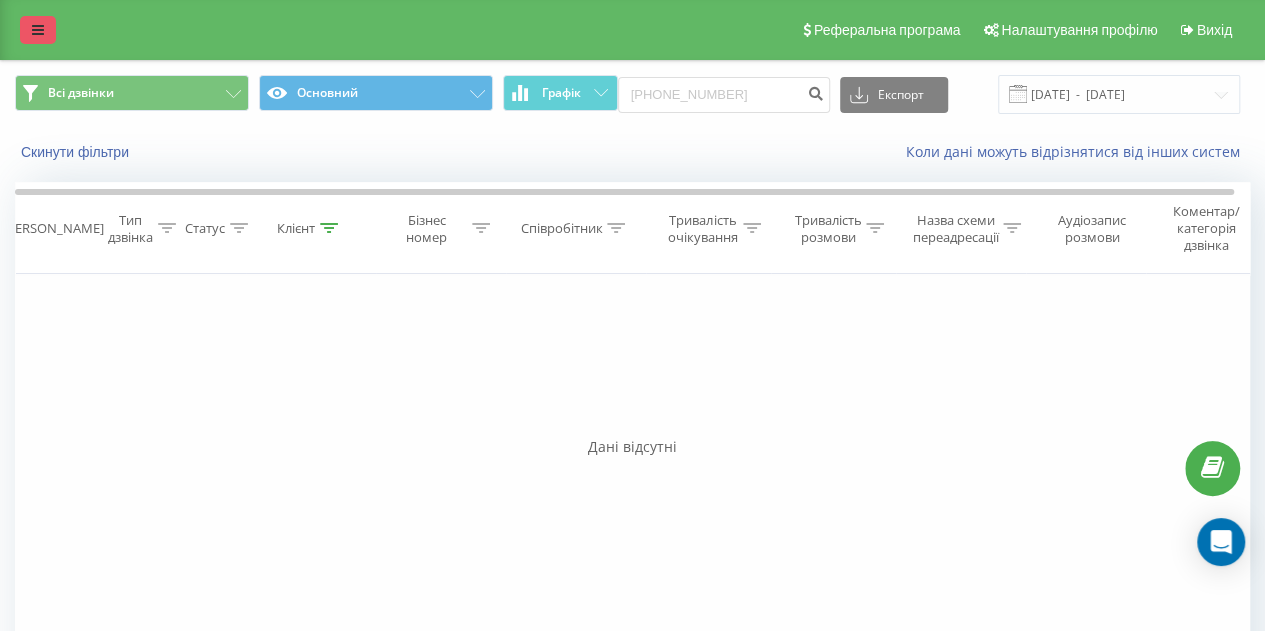 click at bounding box center [38, 30] 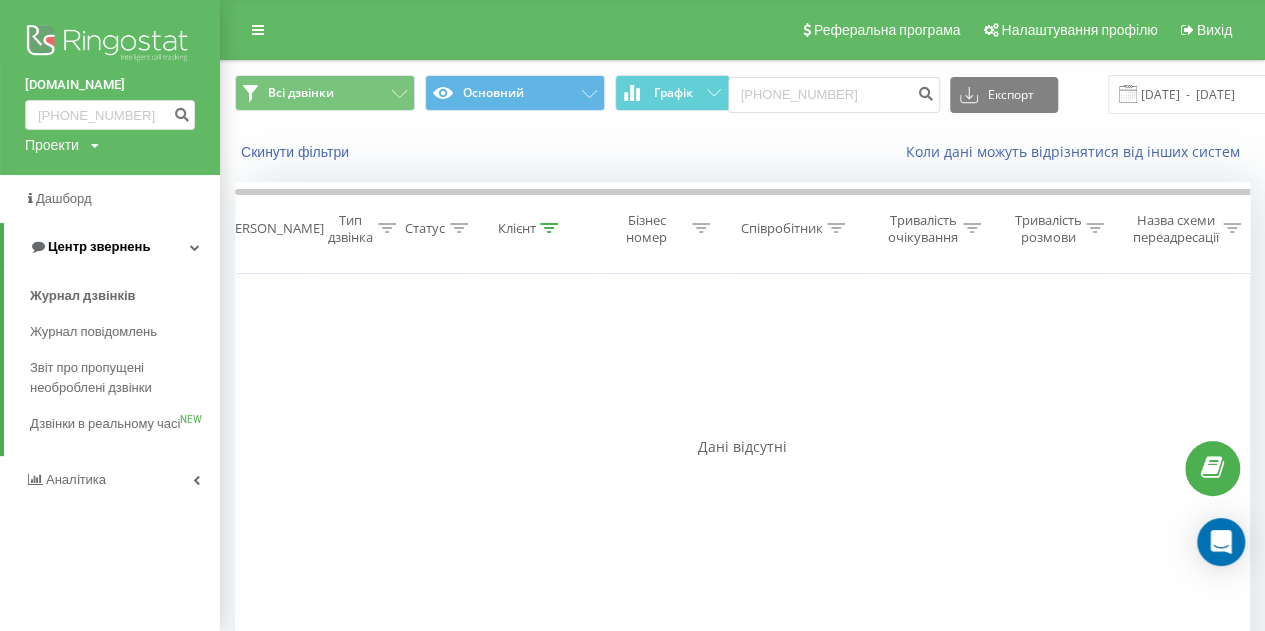 click on "Центр звернень" at bounding box center (99, 246) 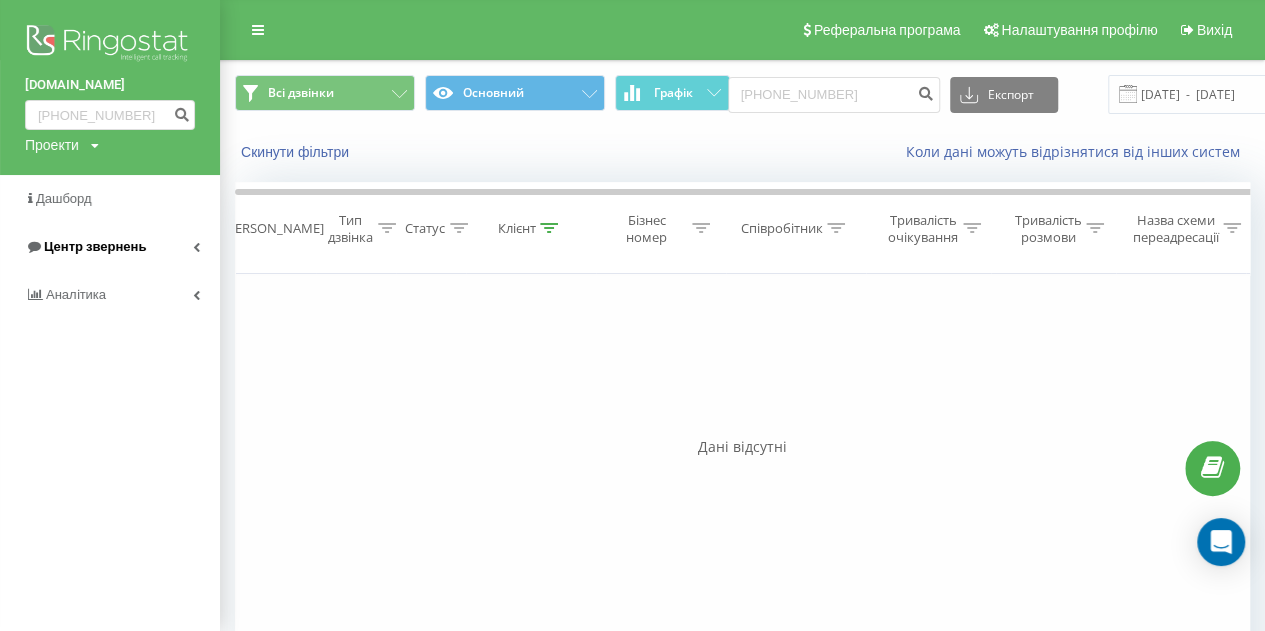 click on "Центр звернень" at bounding box center (95, 246) 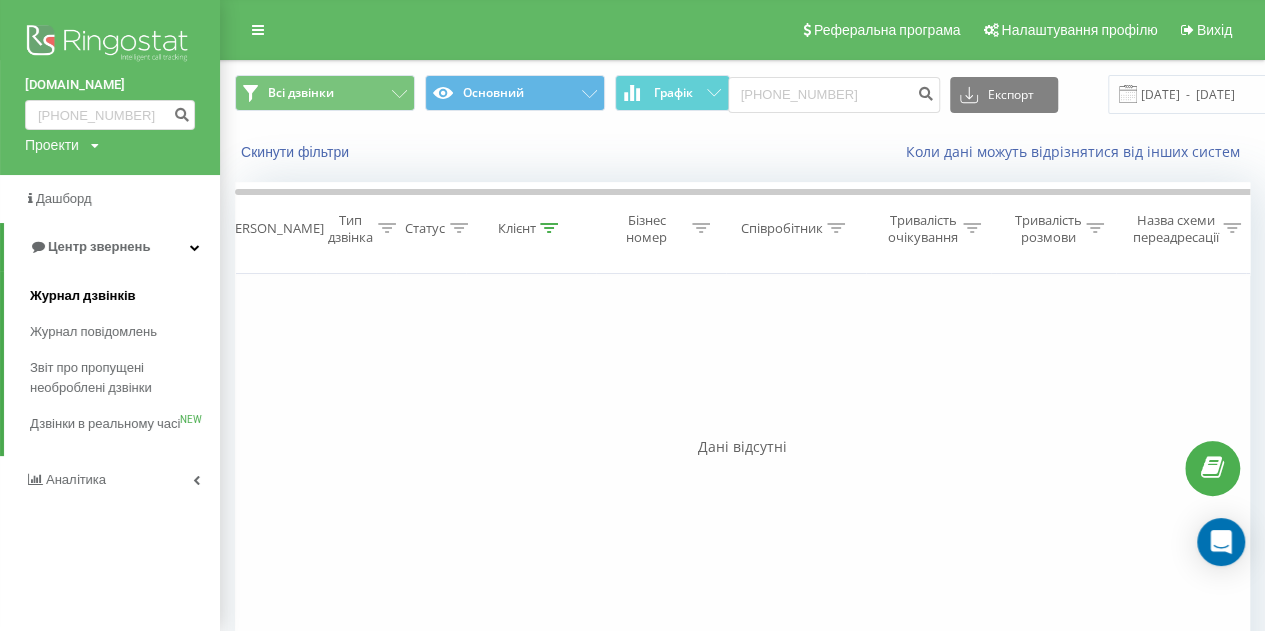 click on "Журнал дзвінків" at bounding box center (83, 296) 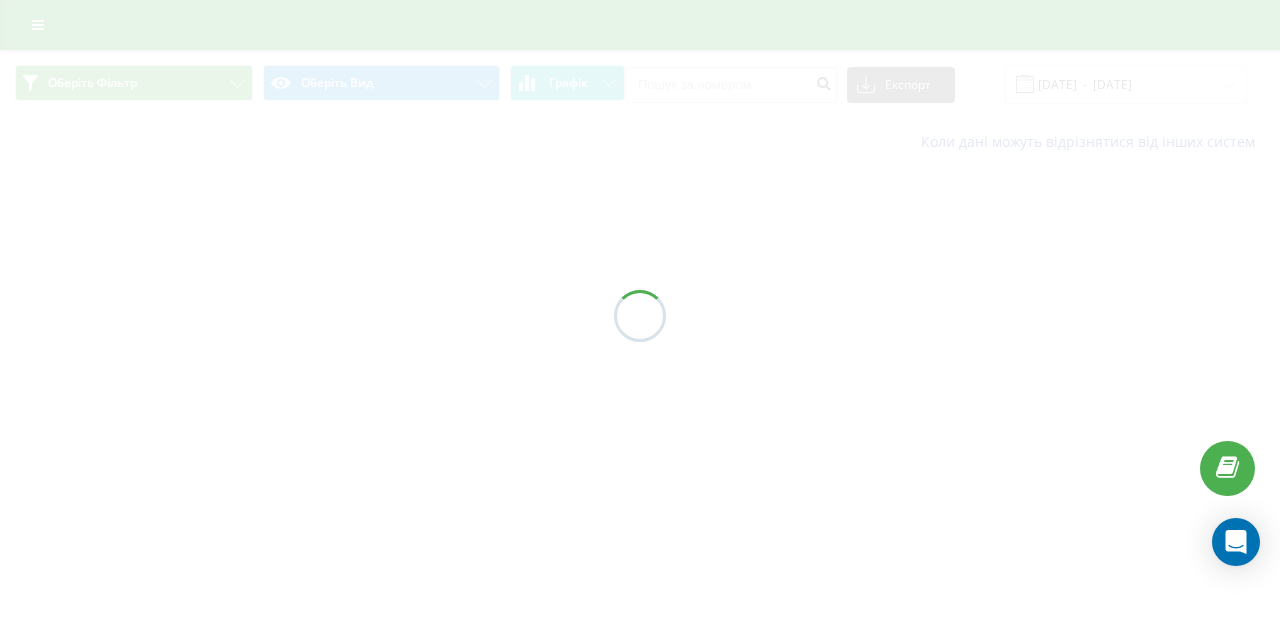 scroll, scrollTop: 0, scrollLeft: 0, axis: both 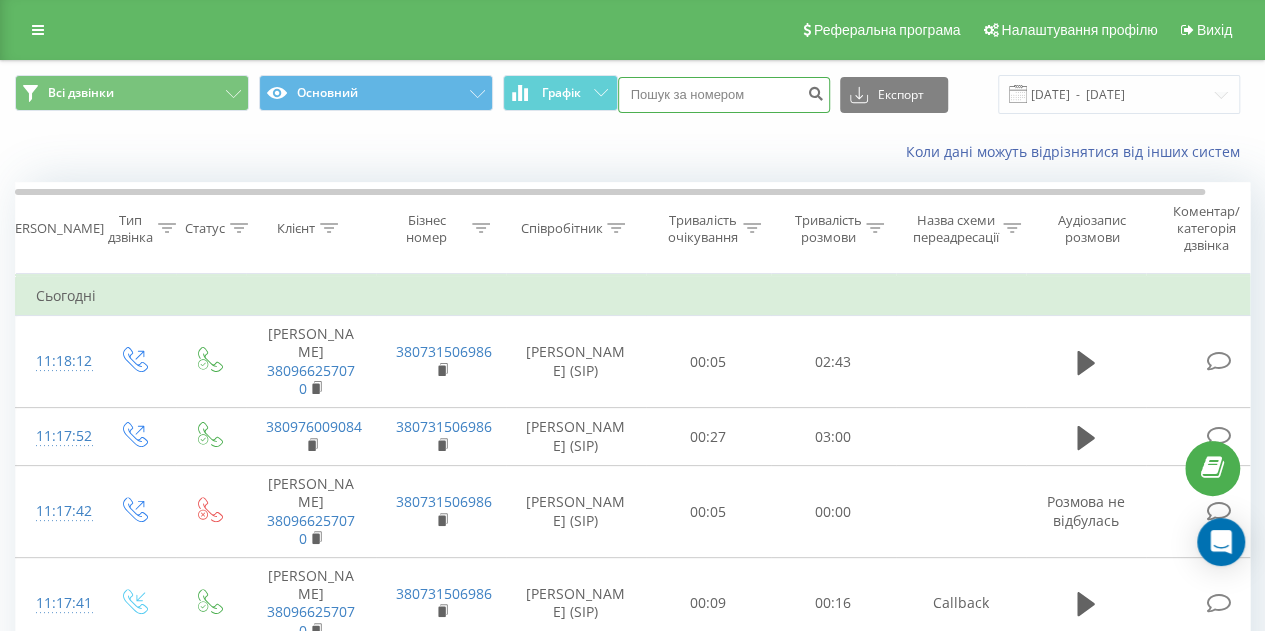 click at bounding box center [724, 95] 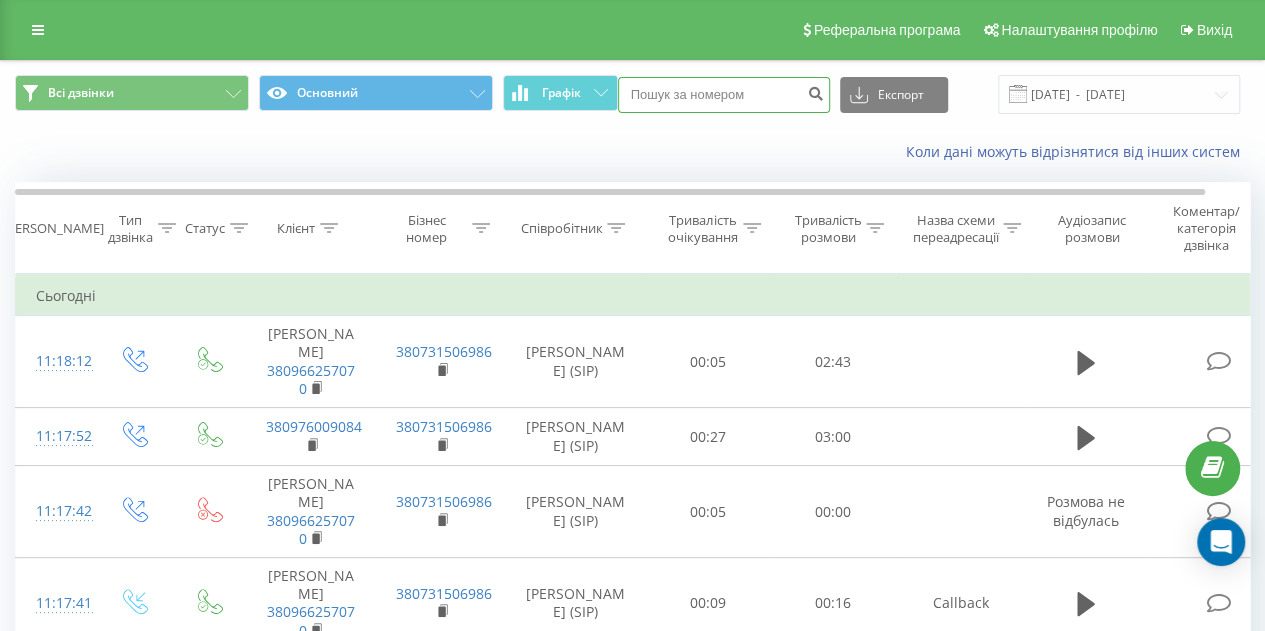 paste on "[PHONE_NUMBER]" 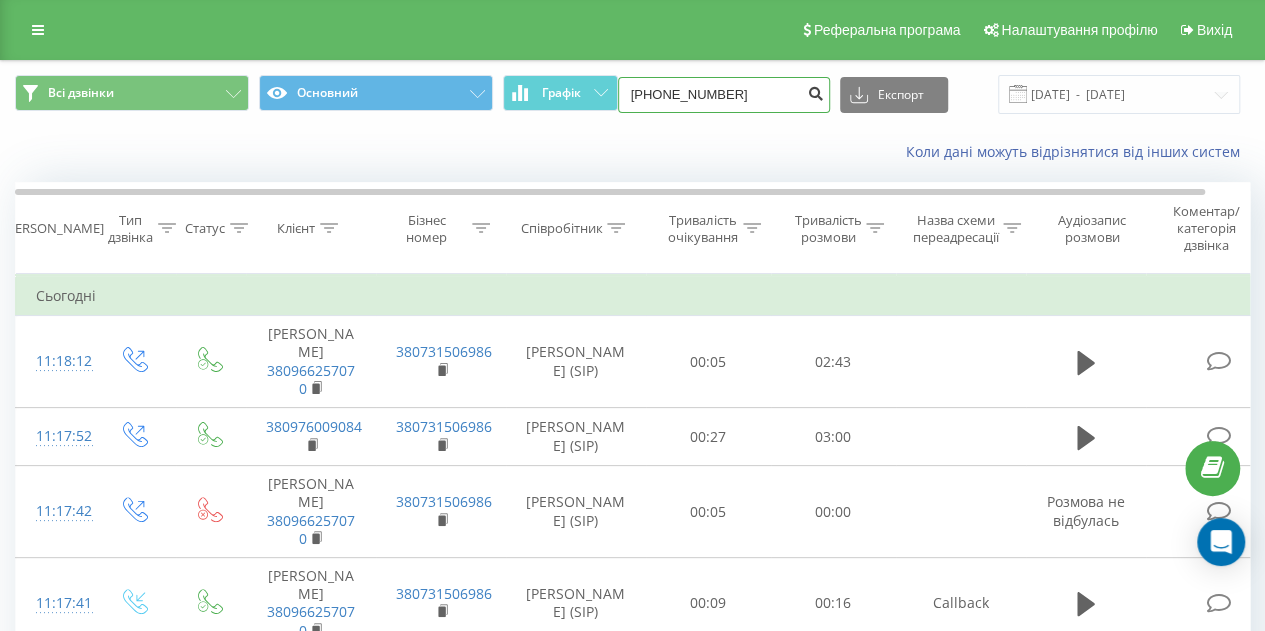 type on "[PHONE_NUMBER]" 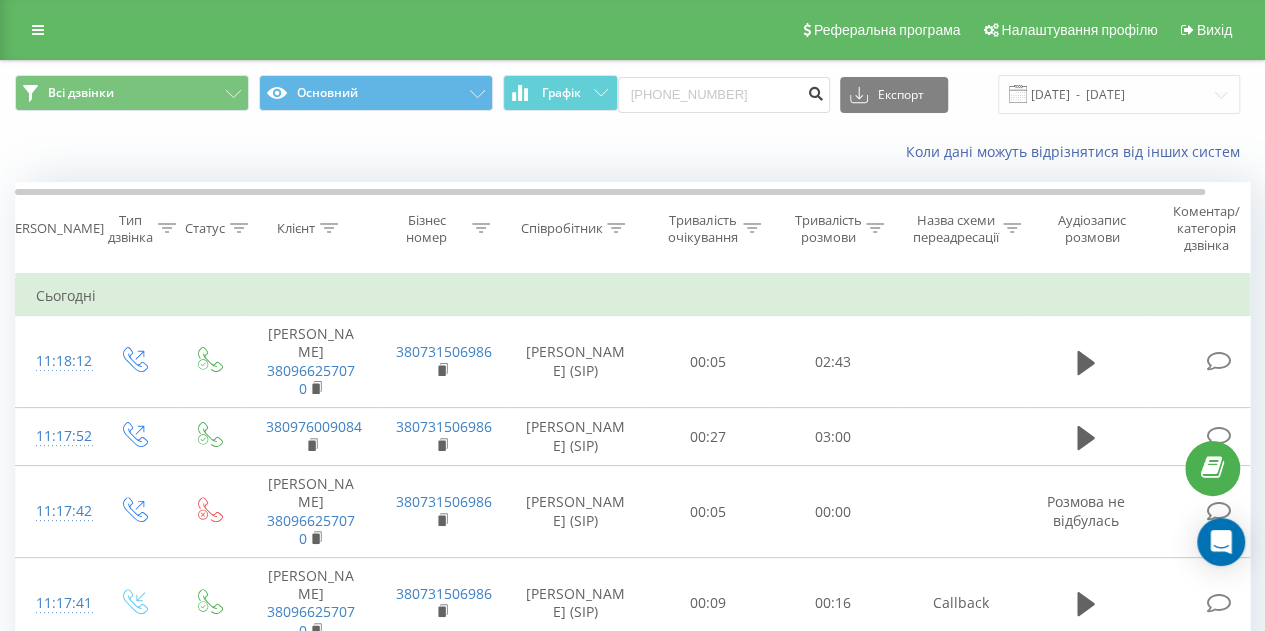 click at bounding box center (816, 91) 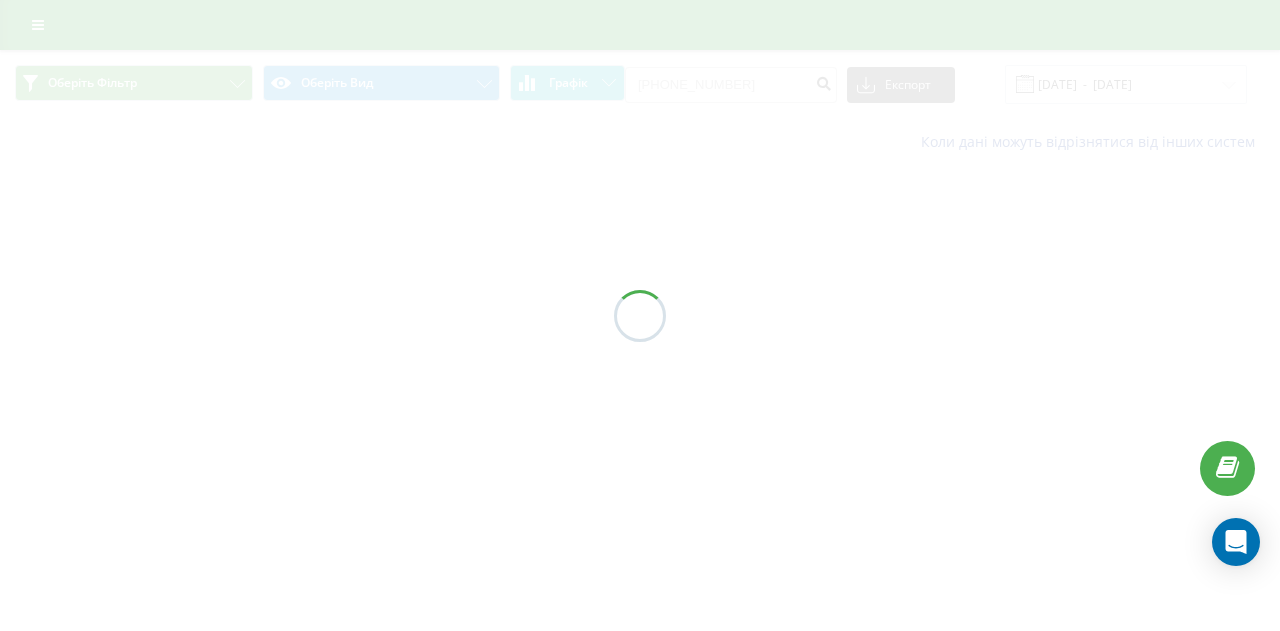 scroll, scrollTop: 0, scrollLeft: 0, axis: both 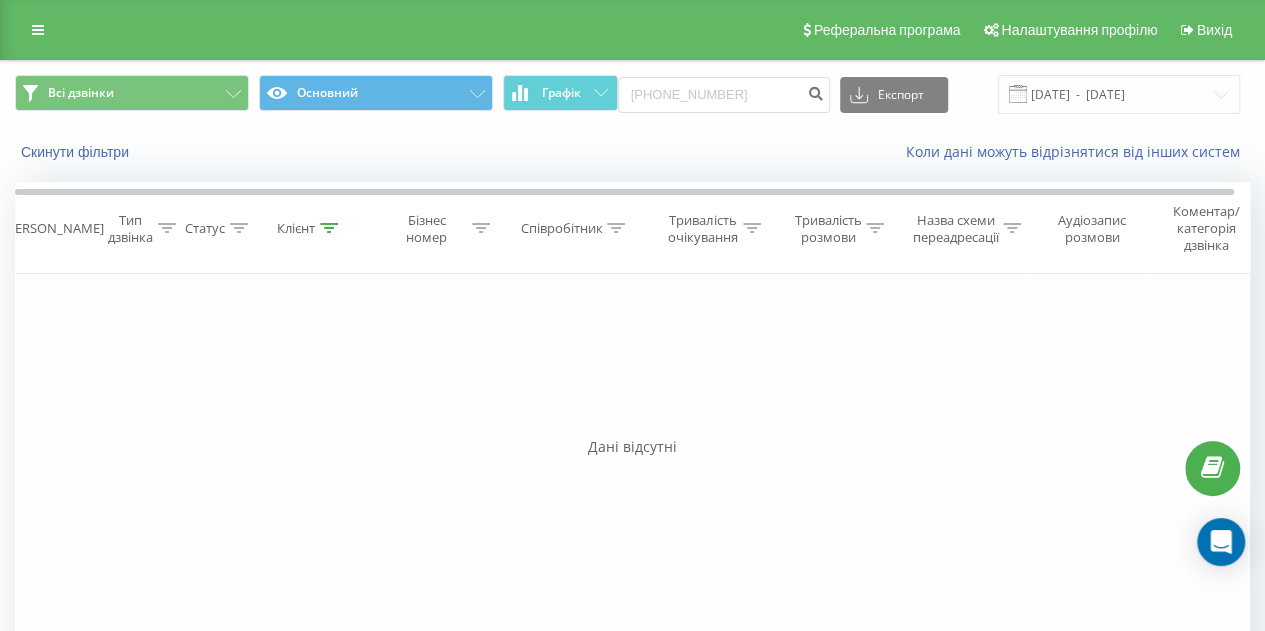 click on "Клієнт" at bounding box center (307, 228) 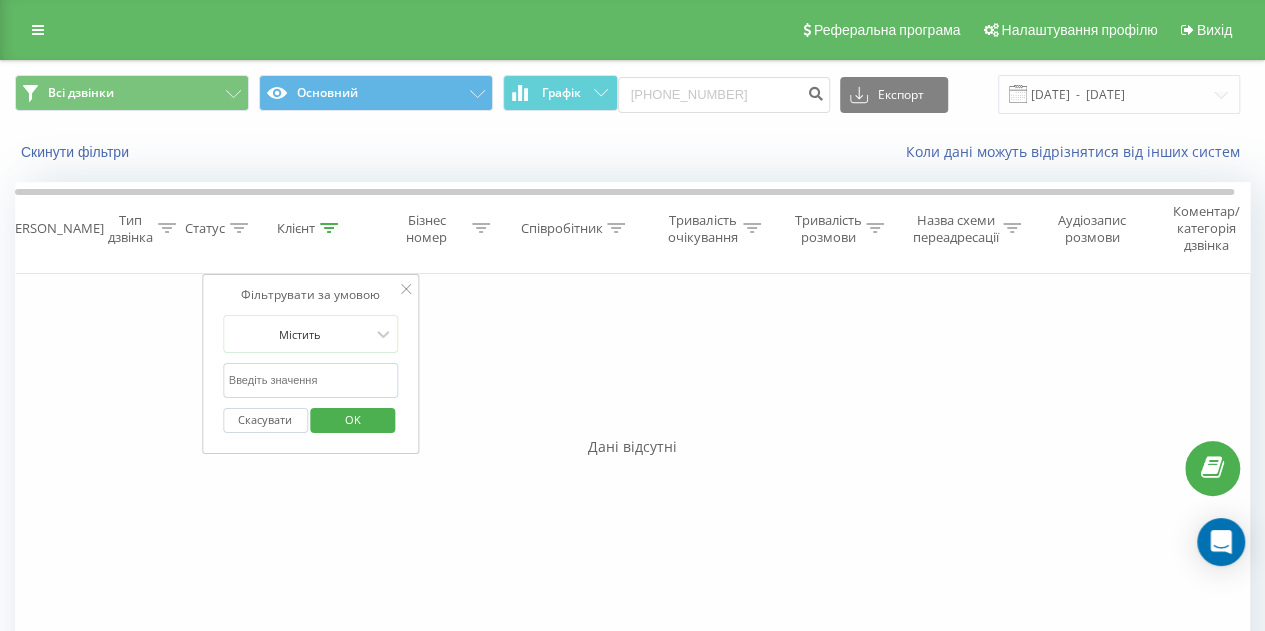 click on "Скасувати" at bounding box center (265, 420) 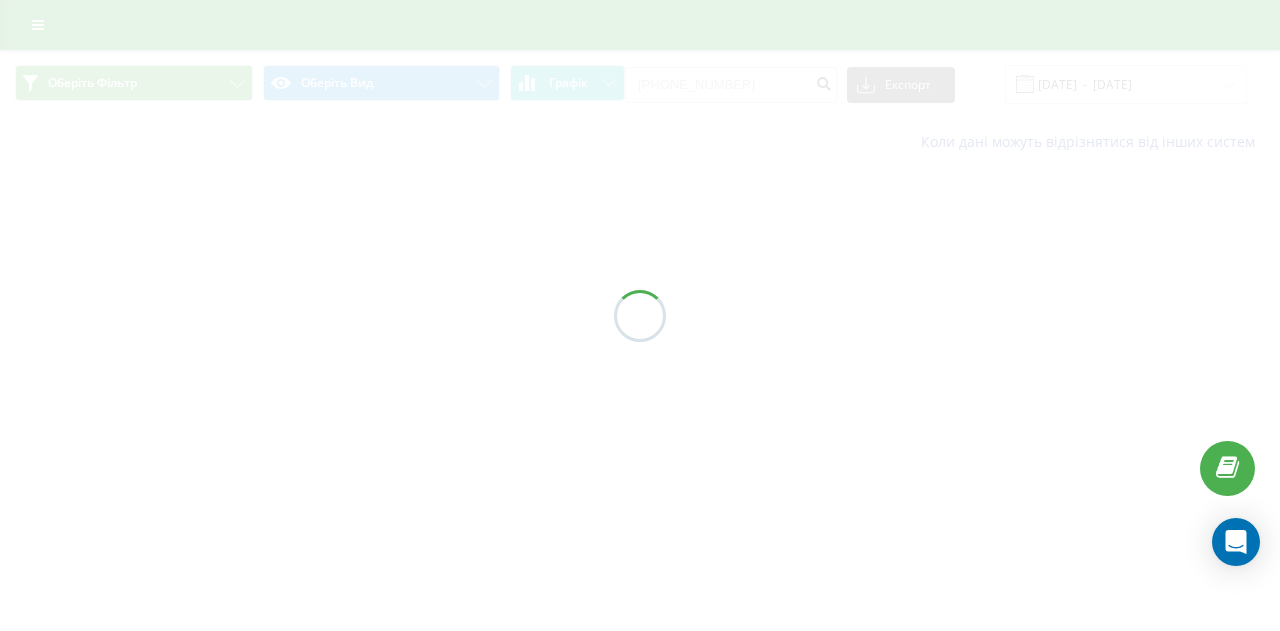 scroll, scrollTop: 0, scrollLeft: 0, axis: both 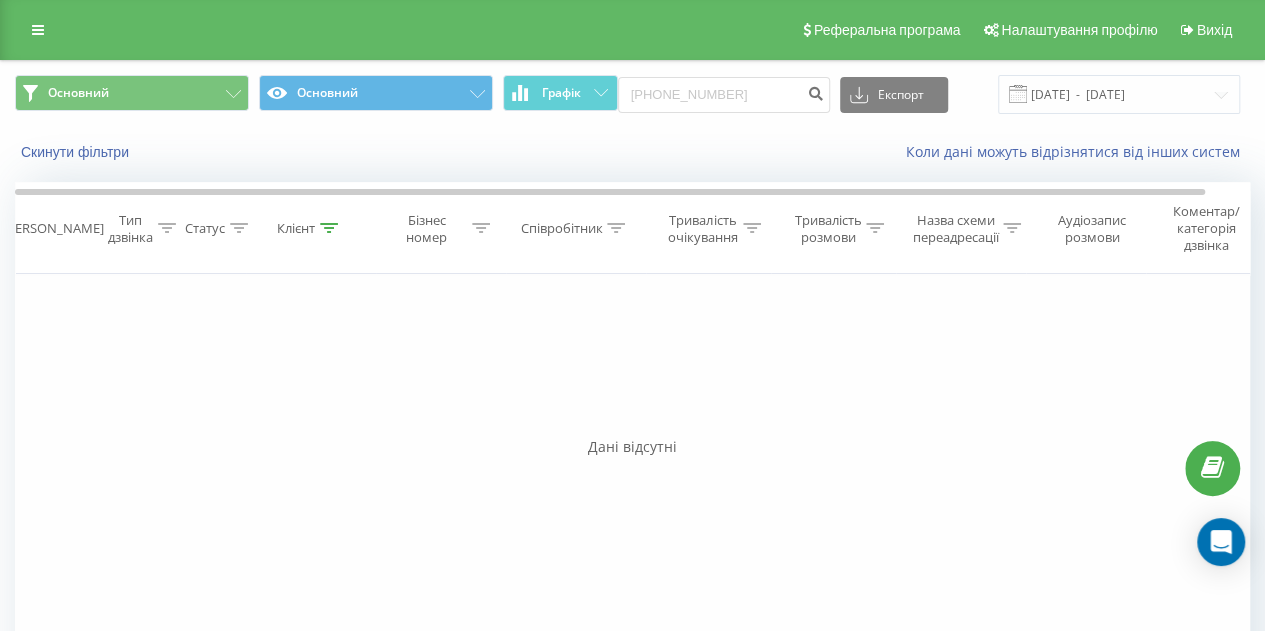 click at bounding box center (329, 228) 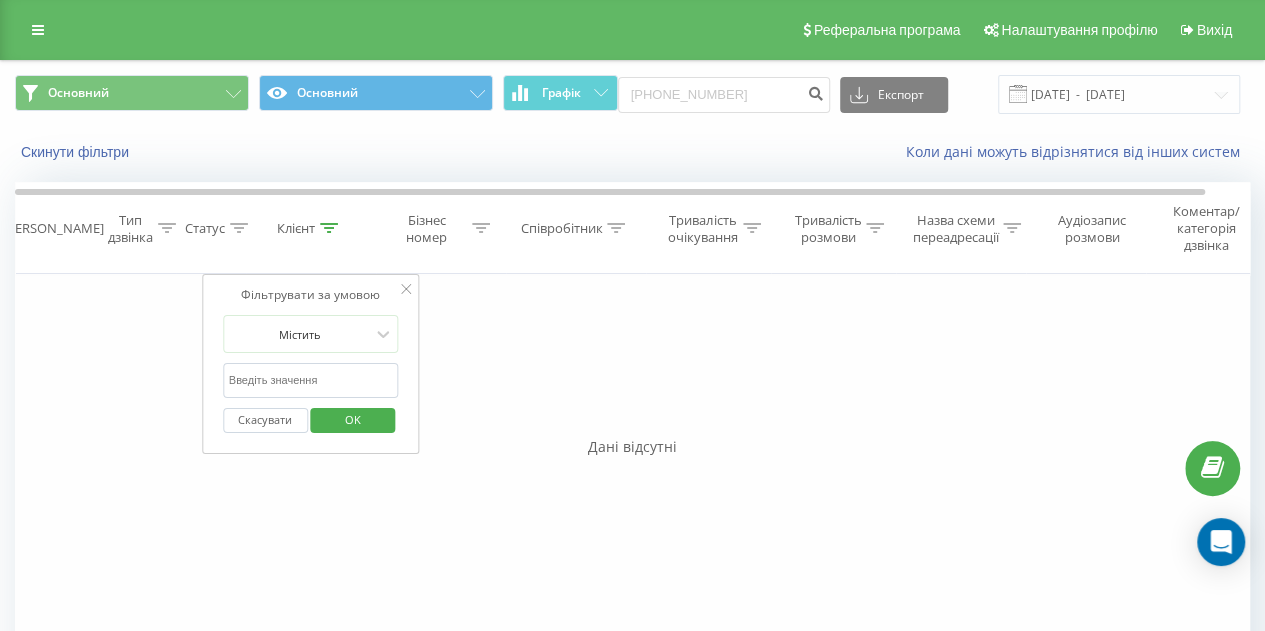 click on "Скасувати" at bounding box center [265, 420] 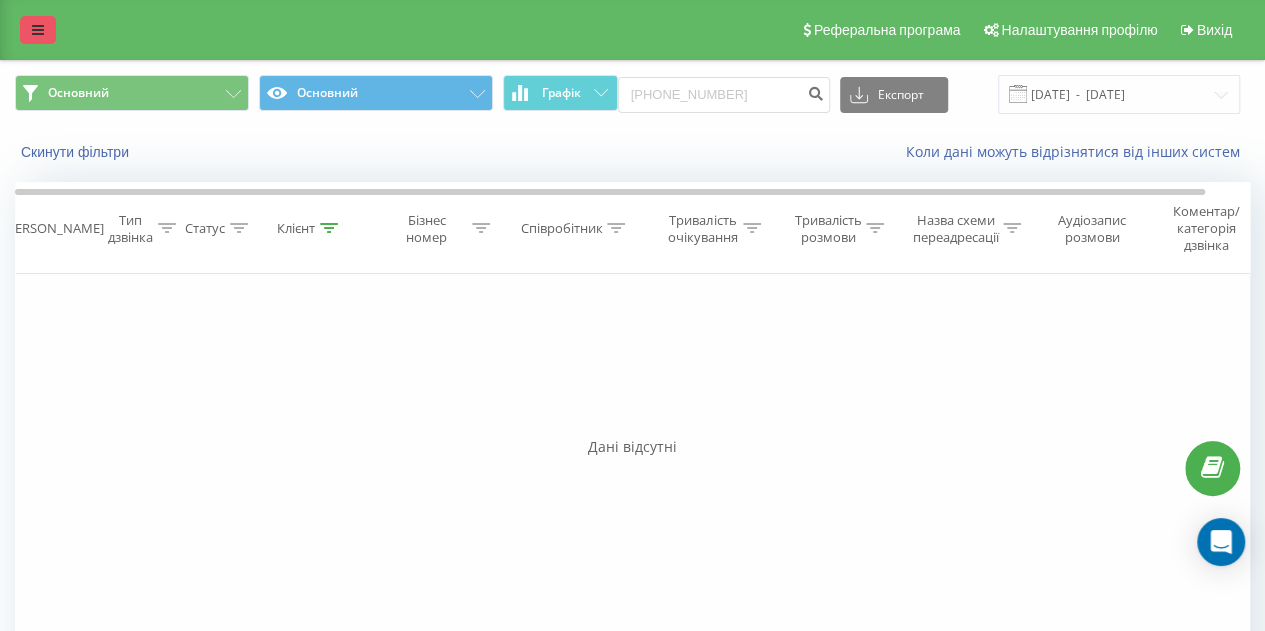 click at bounding box center [38, 30] 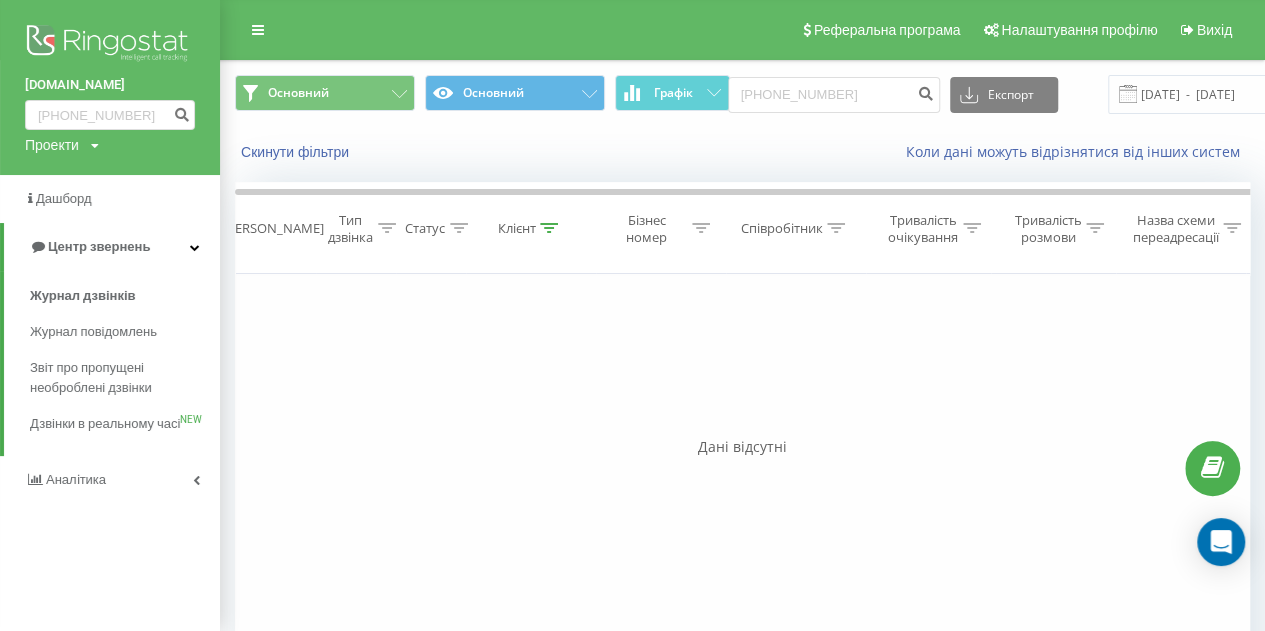 click at bounding box center (110, 45) 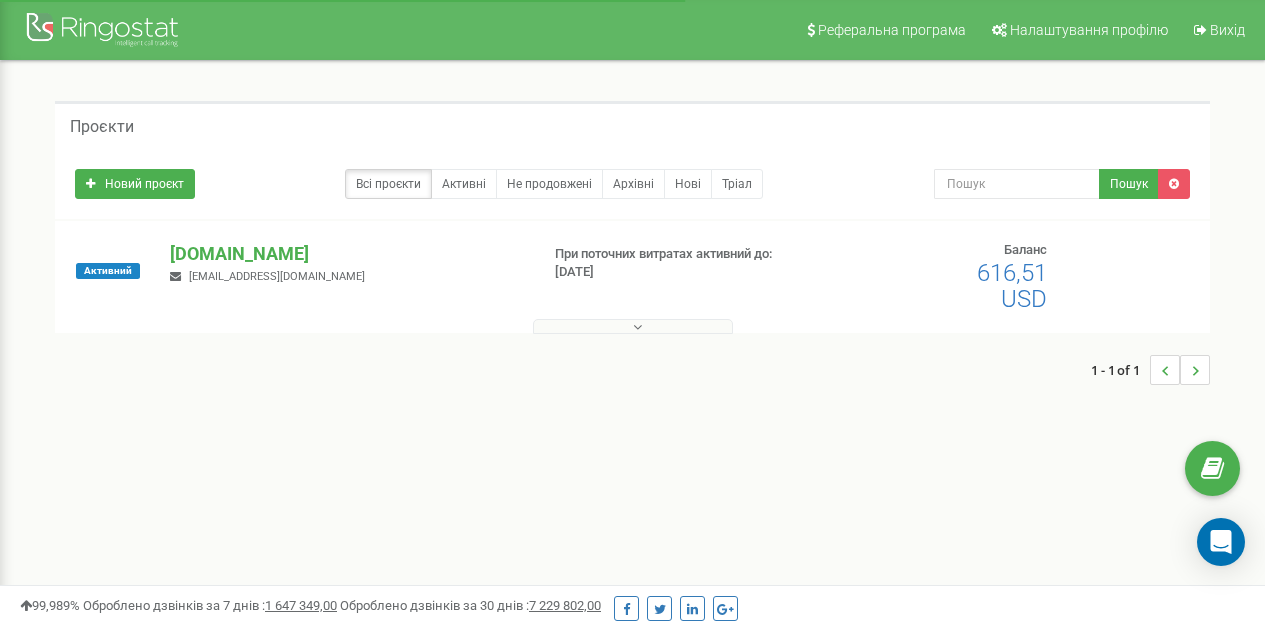 scroll, scrollTop: 0, scrollLeft: 0, axis: both 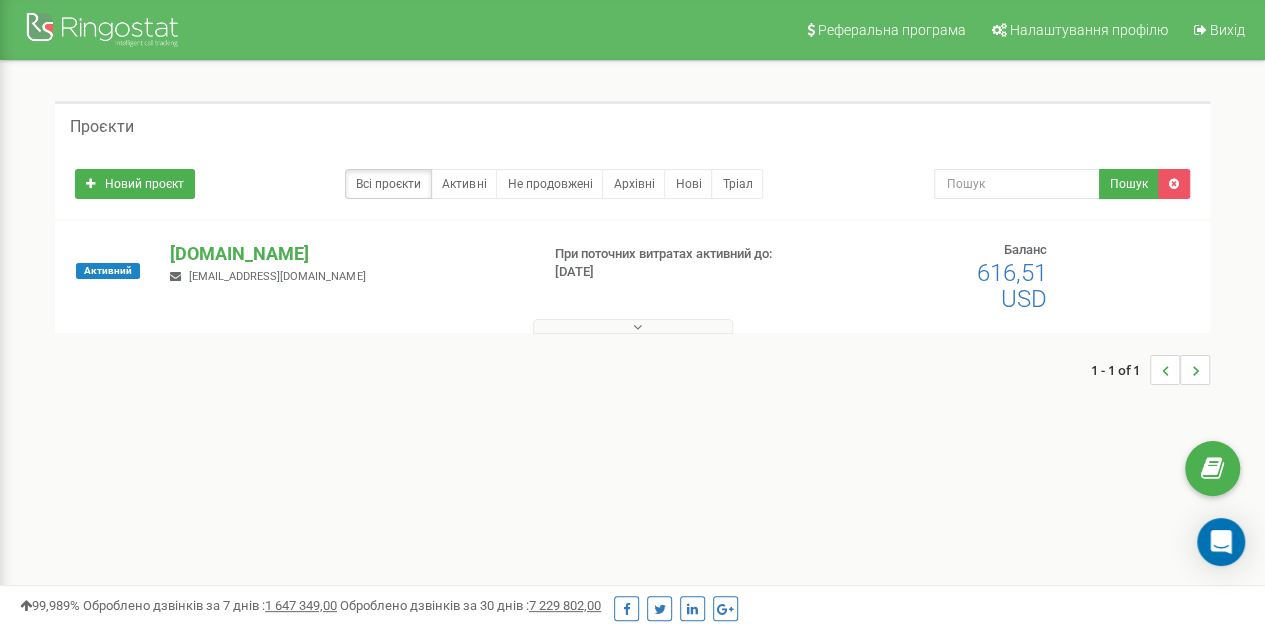 drag, startPoint x: 352, startPoint y: 163, endPoint x: 354, endPoint y: 174, distance: 11.18034 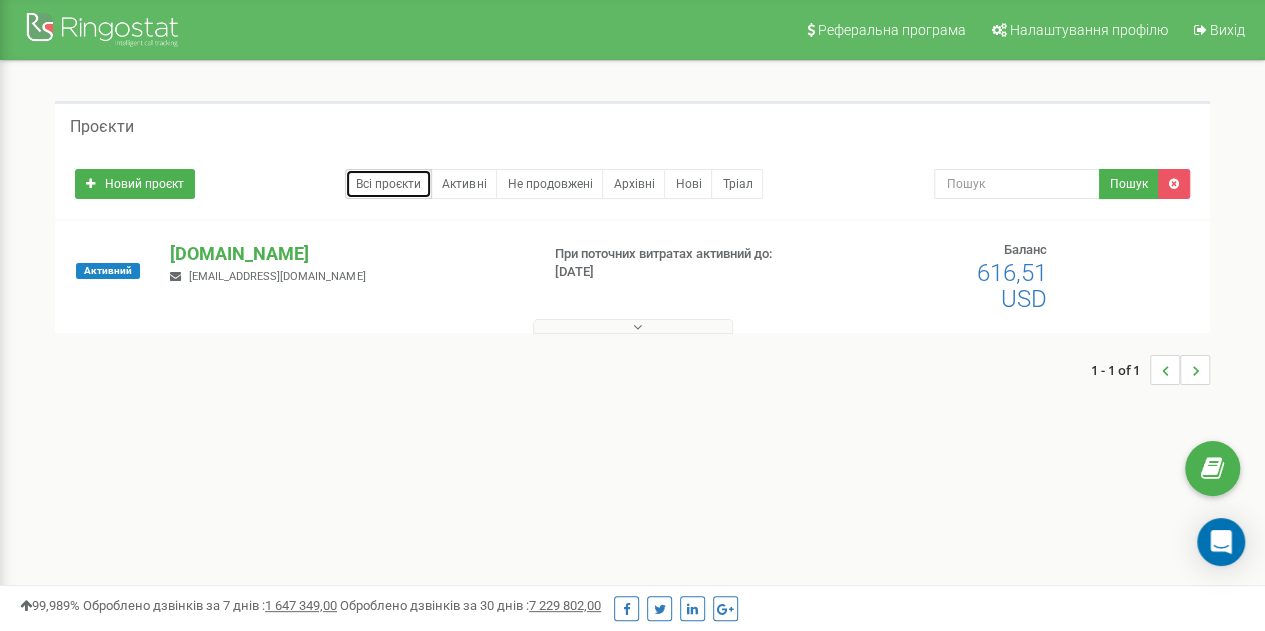click on "Всі проєкти" at bounding box center (388, 184) 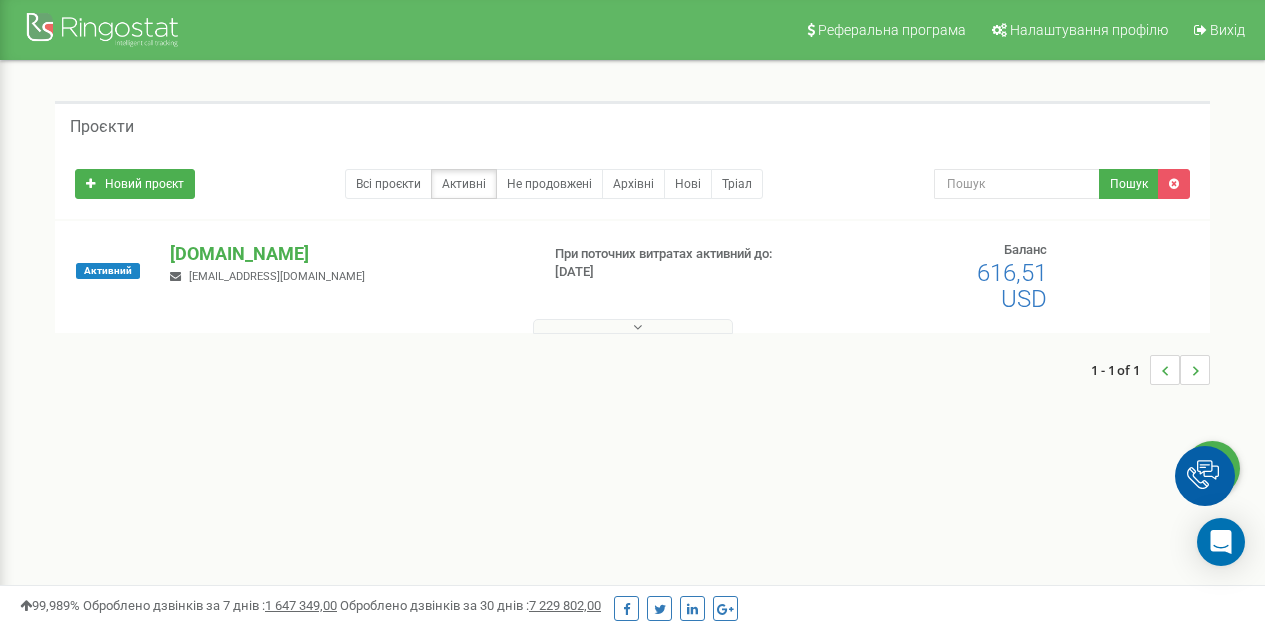 scroll, scrollTop: 0, scrollLeft: 0, axis: both 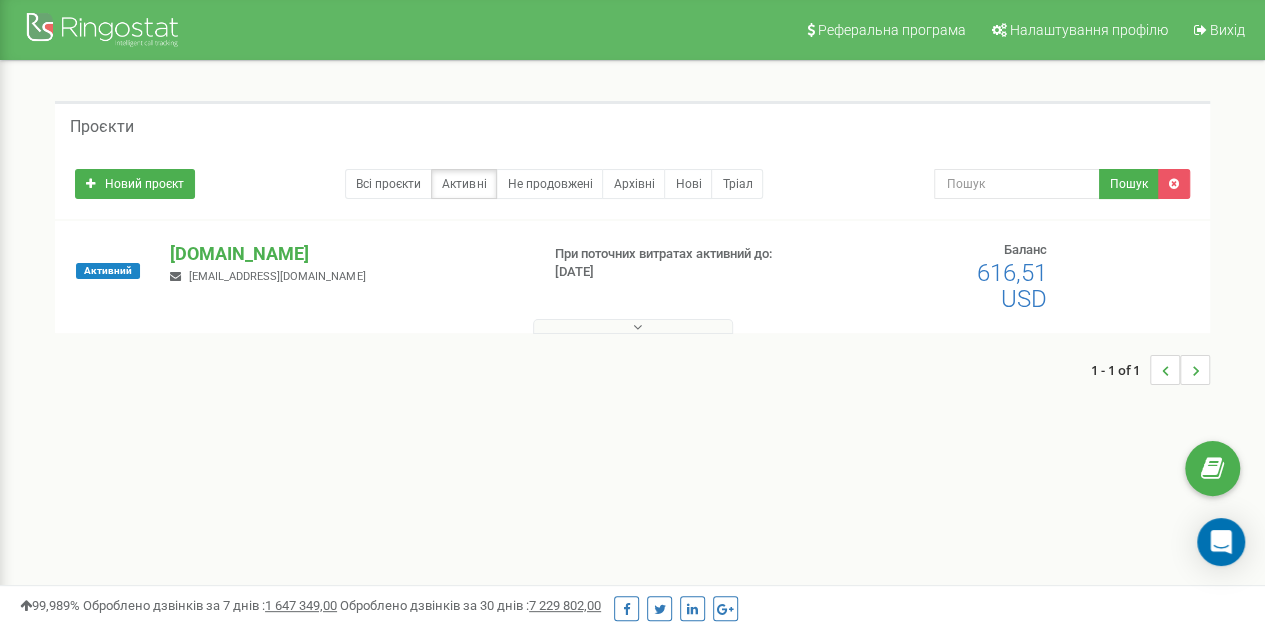 click at bounding box center (633, 326) 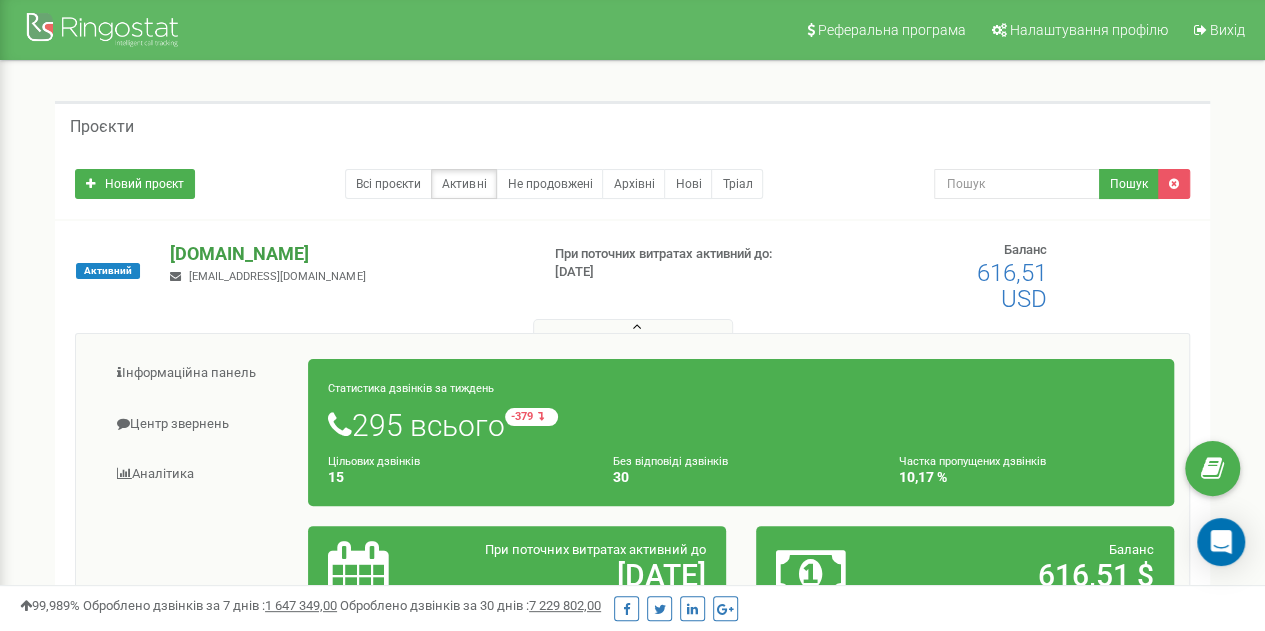 click on "[DOMAIN_NAME]" at bounding box center [346, 254] 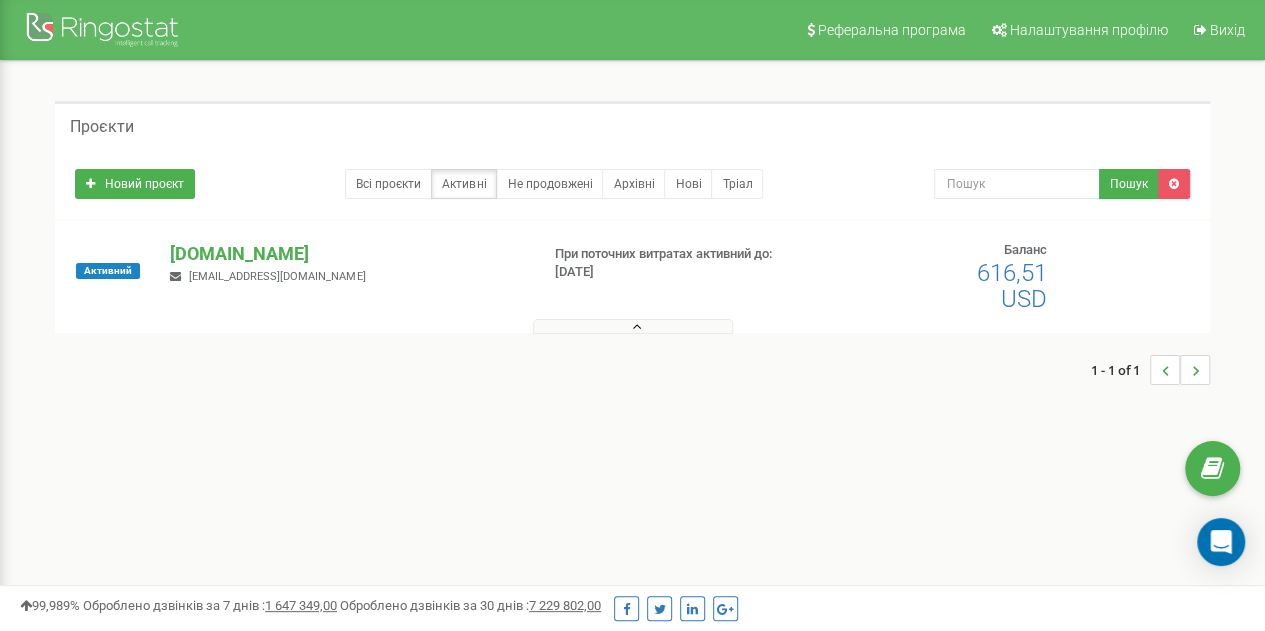 click on "sso@kse.org.ua" at bounding box center (277, 276) 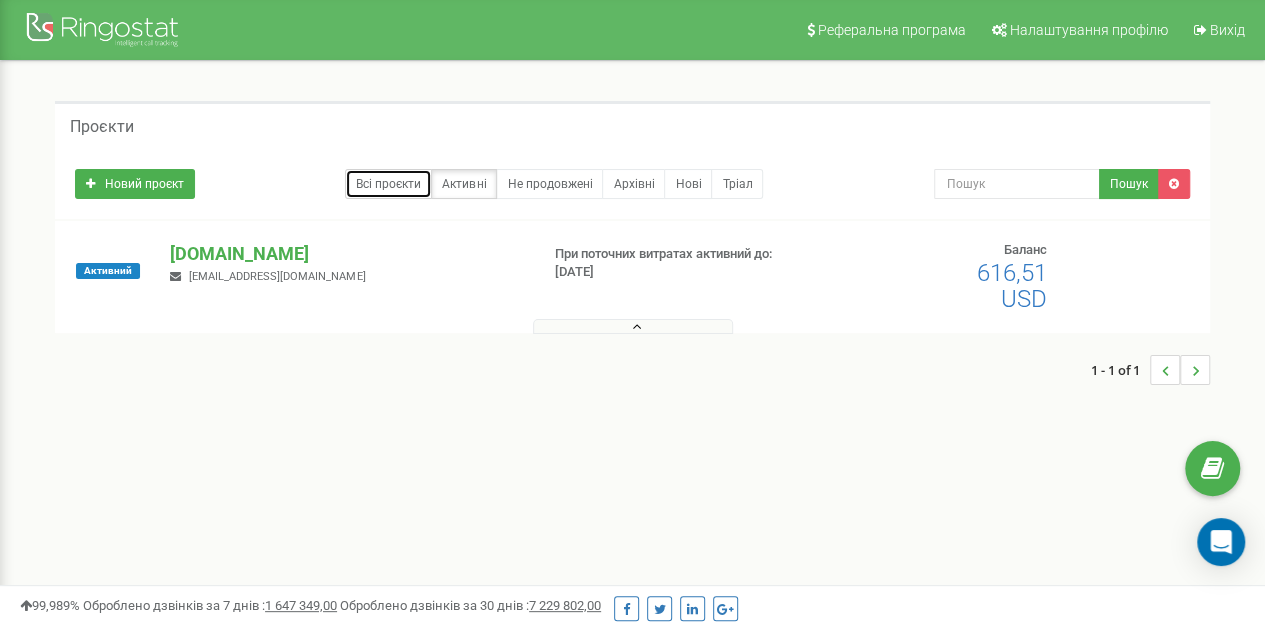 click on "Всі проєкти" at bounding box center (388, 184) 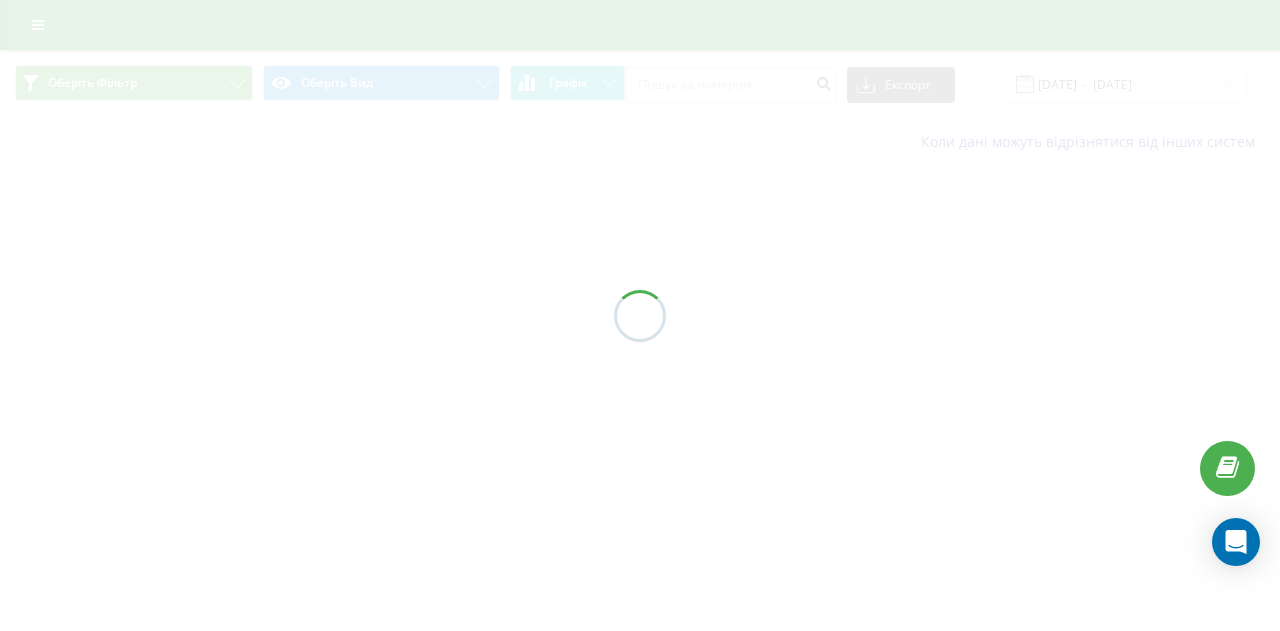 scroll, scrollTop: 0, scrollLeft: 0, axis: both 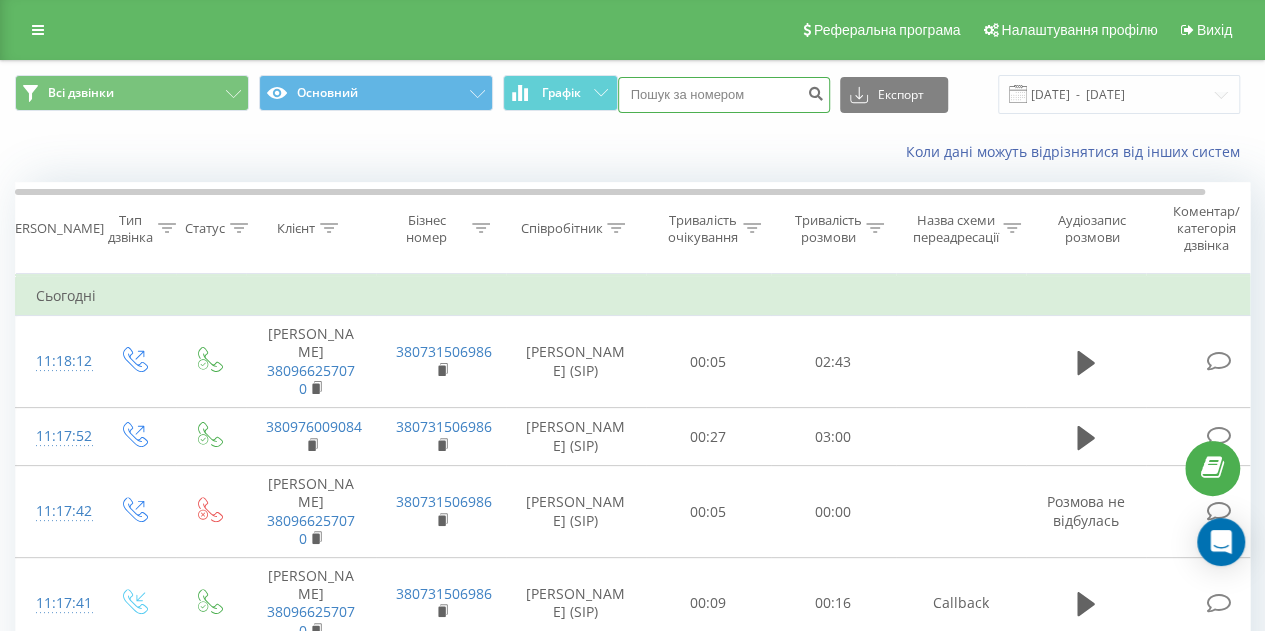 click at bounding box center (724, 95) 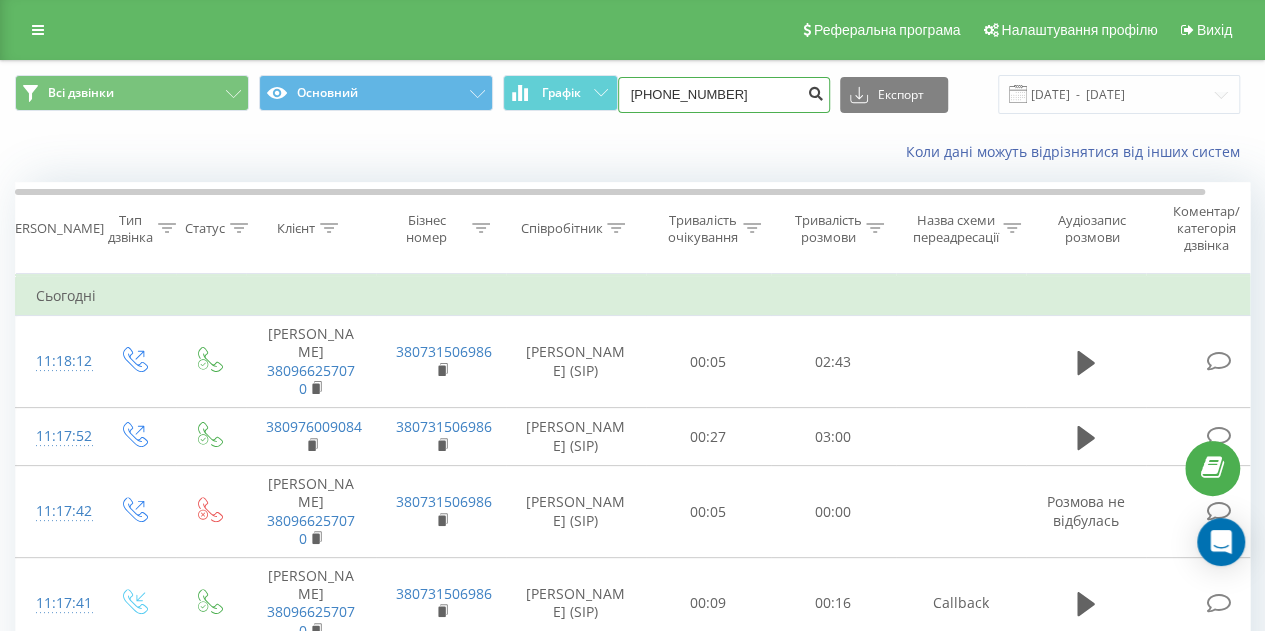 type on "[PHONE_NUMBER]" 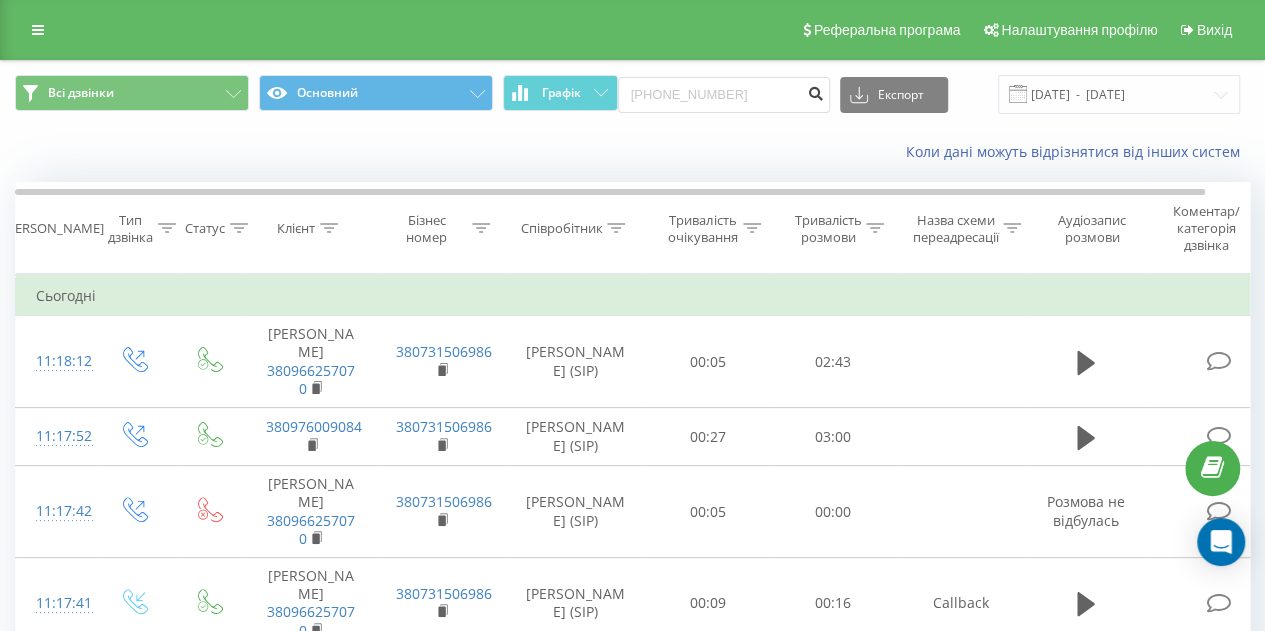 click at bounding box center [816, 95] 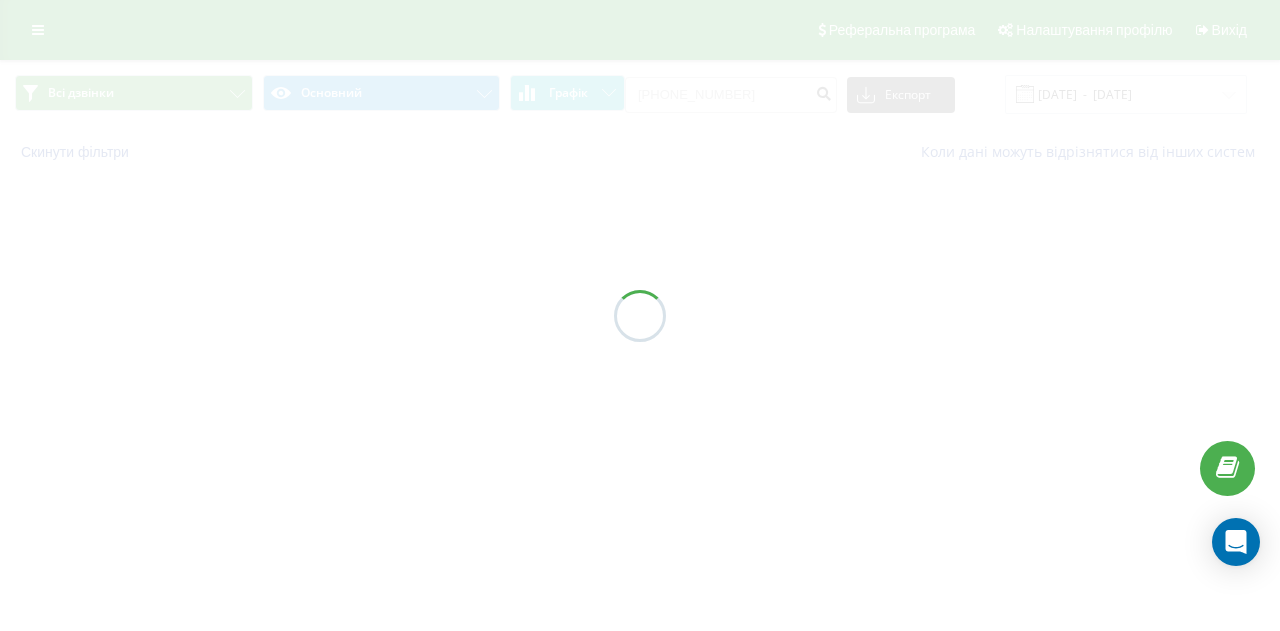 scroll, scrollTop: 0, scrollLeft: 0, axis: both 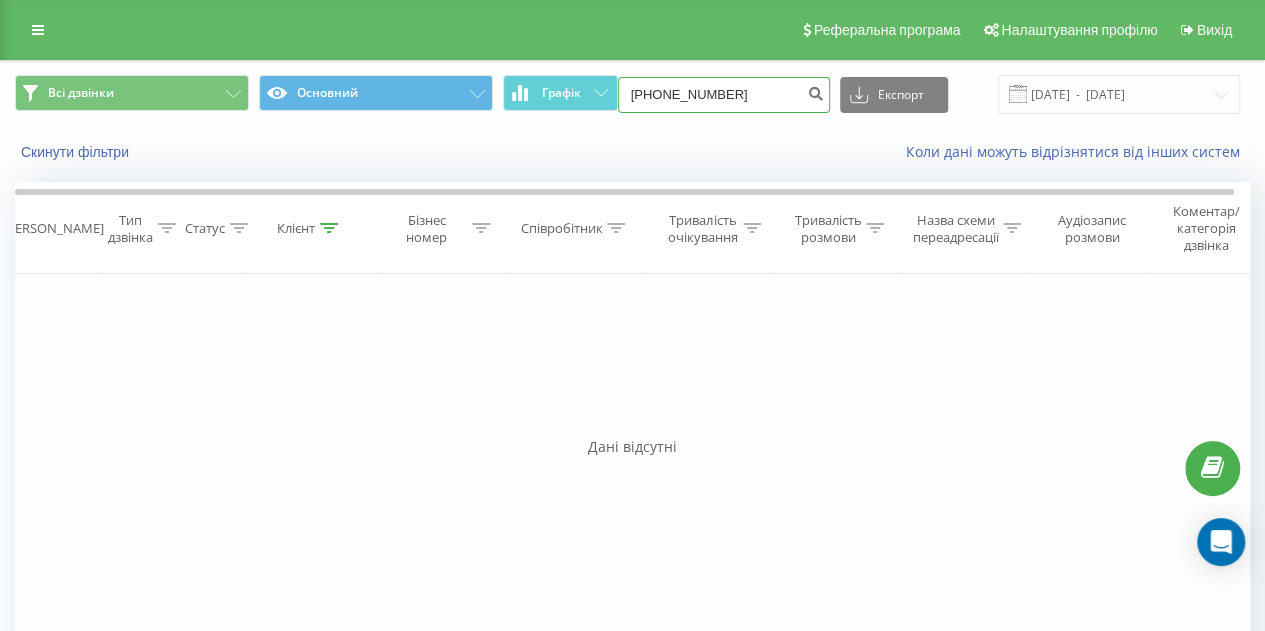 drag, startPoint x: 528, startPoint y: 89, endPoint x: 499, endPoint y: 73, distance: 33.12099 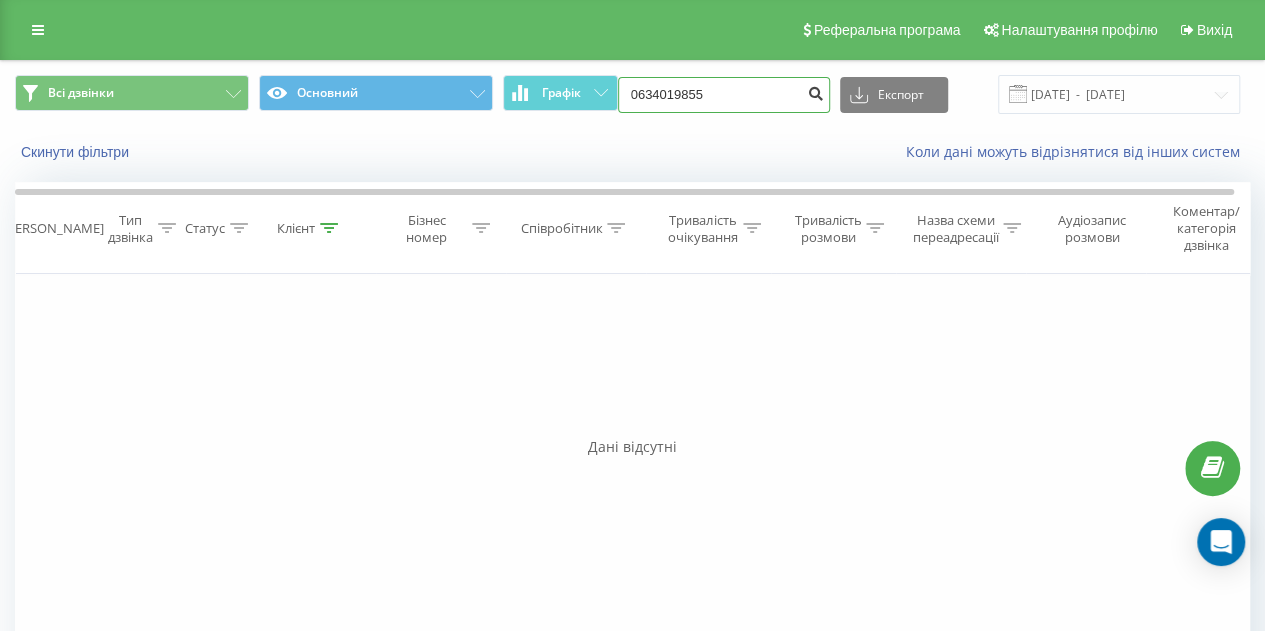 type on "0634019855" 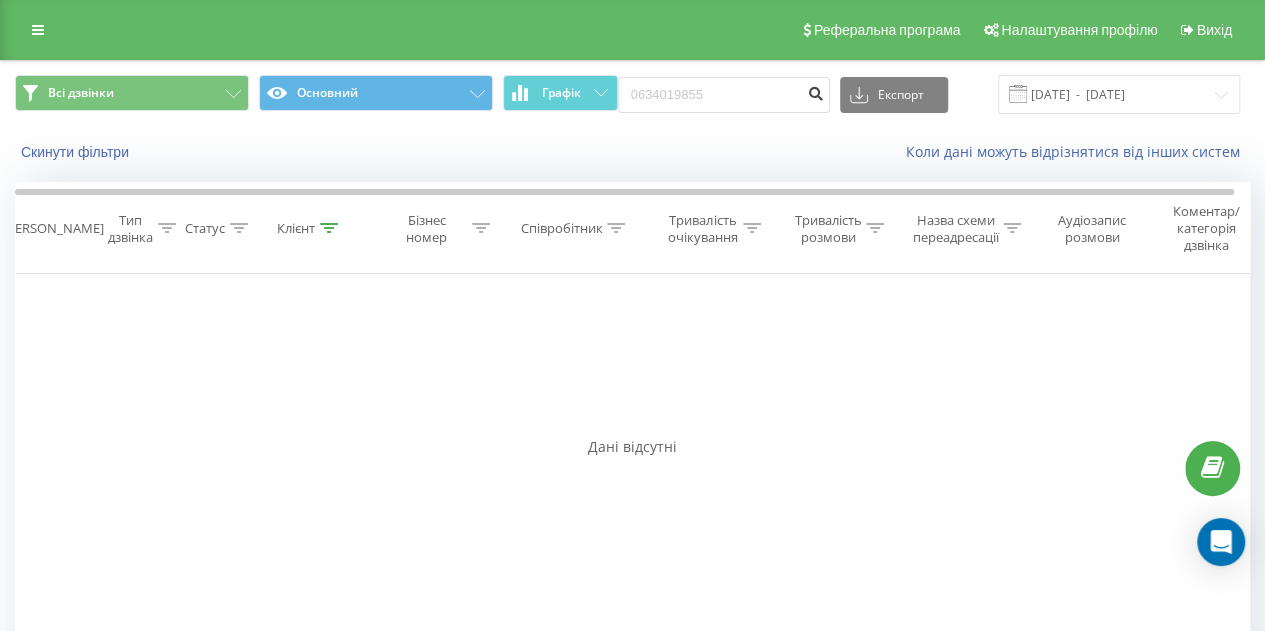 click at bounding box center [816, 91] 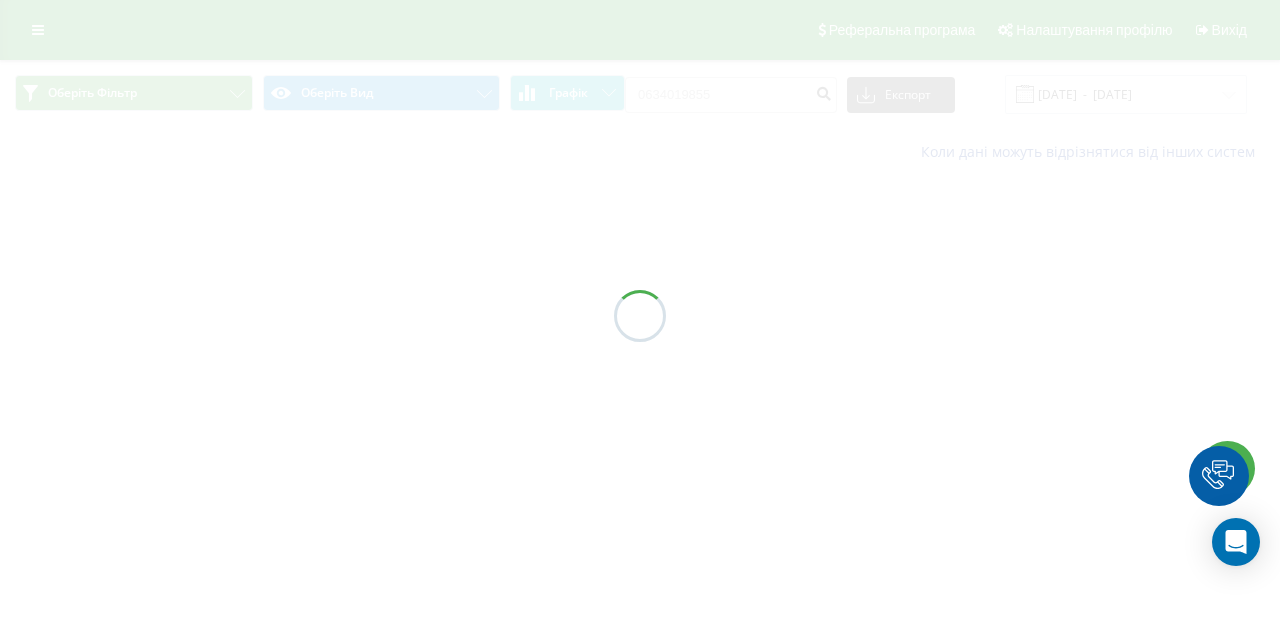 scroll, scrollTop: 0, scrollLeft: 0, axis: both 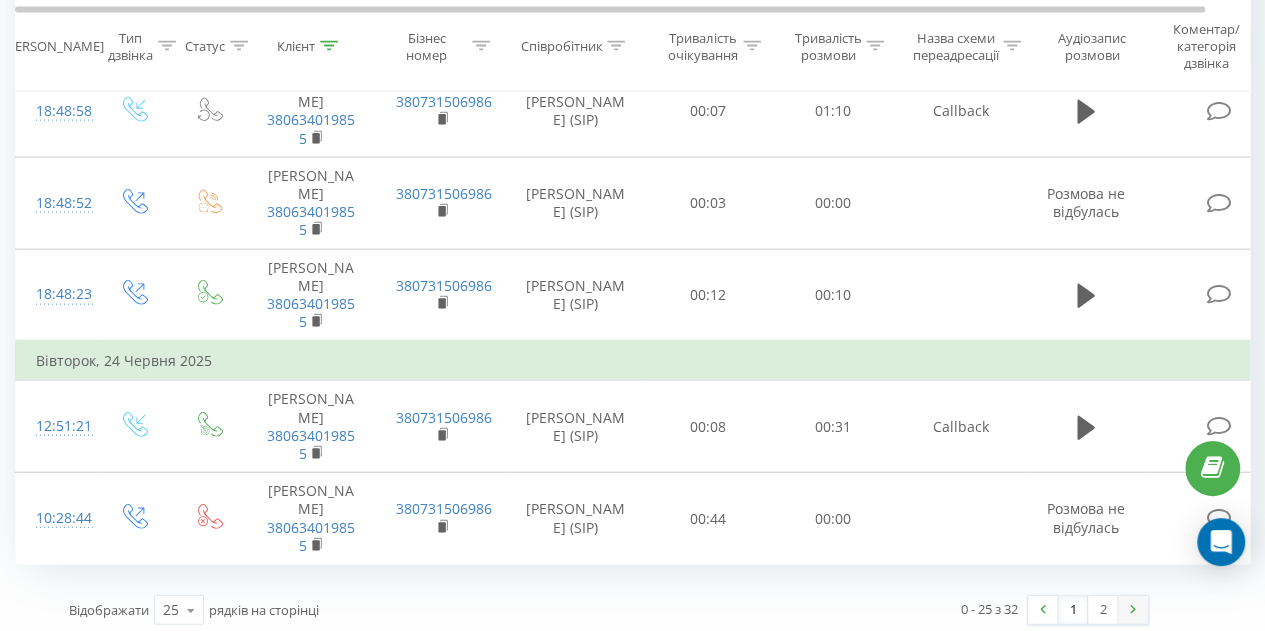 click at bounding box center (1133, 609) 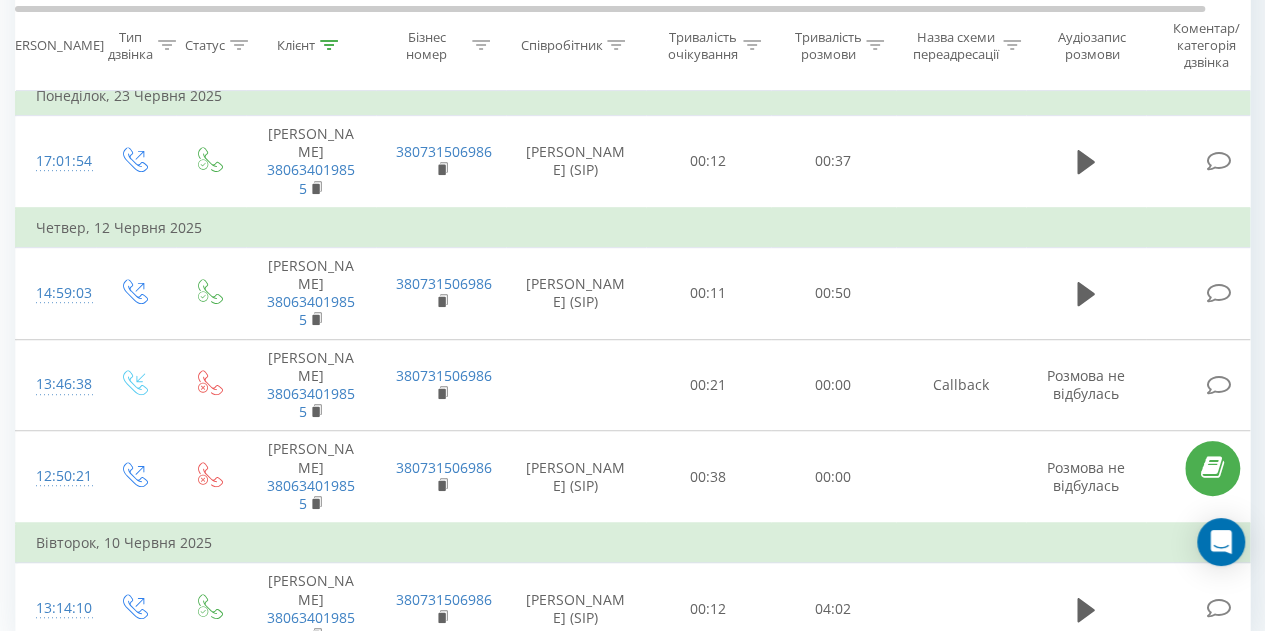 scroll, scrollTop: 519, scrollLeft: 0, axis: vertical 